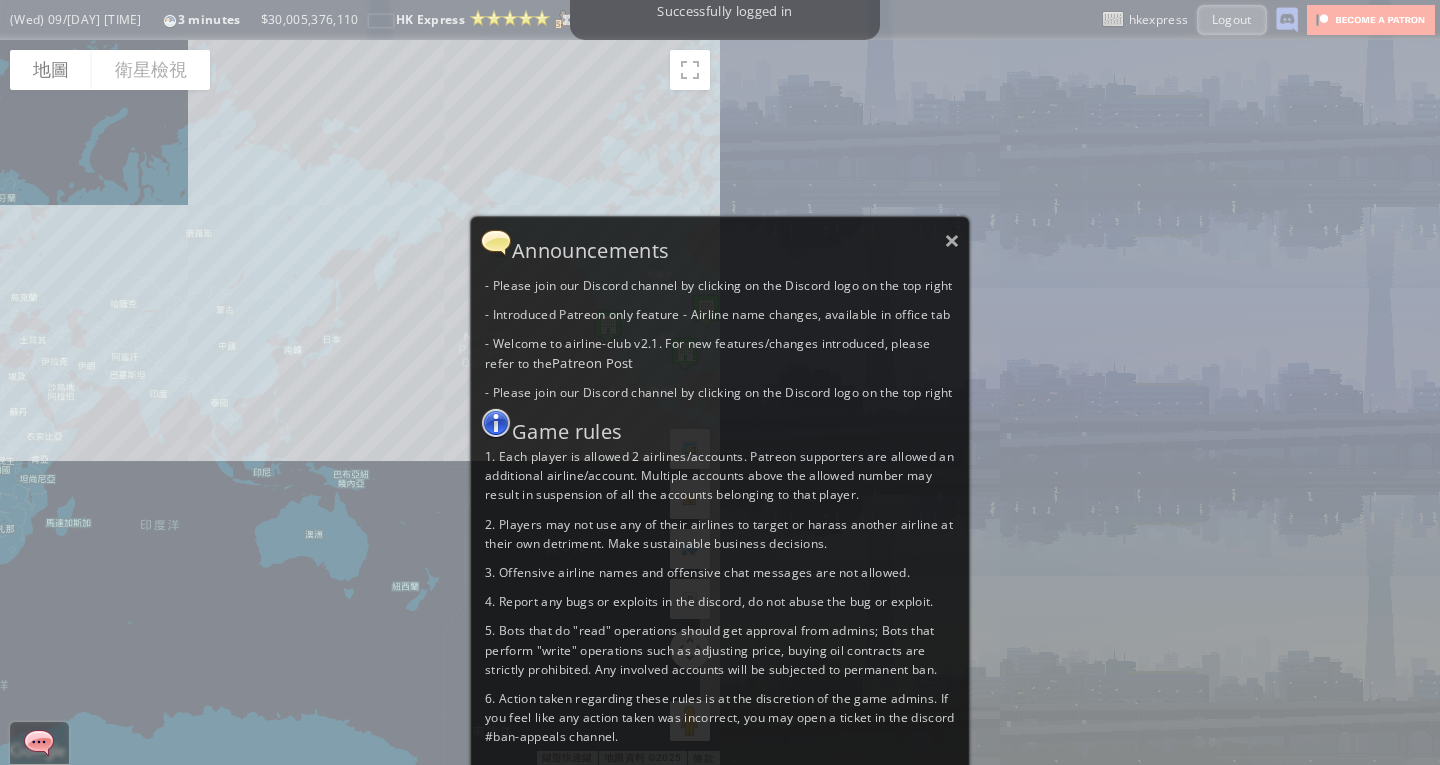 scroll, scrollTop: 0, scrollLeft: 0, axis: both 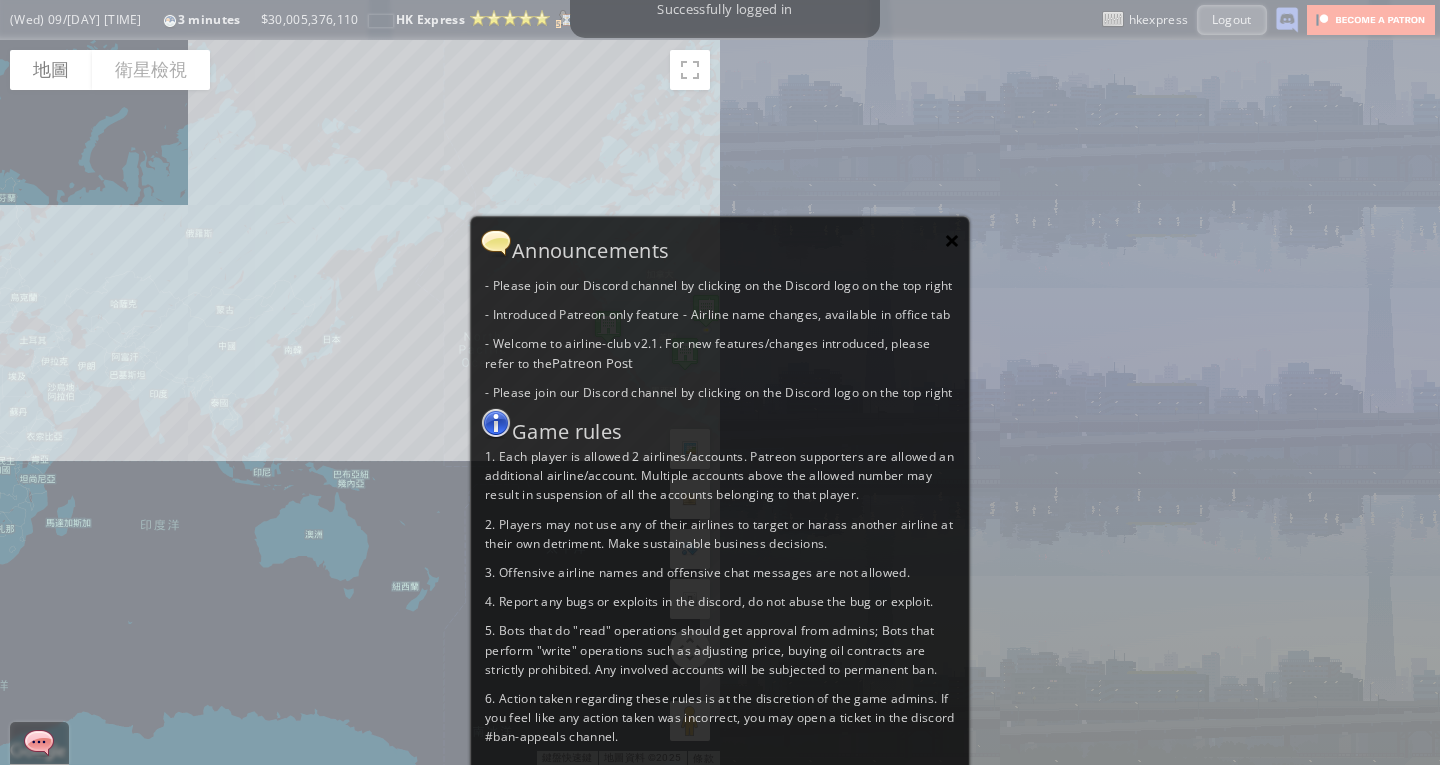 click on "×" at bounding box center [952, 240] 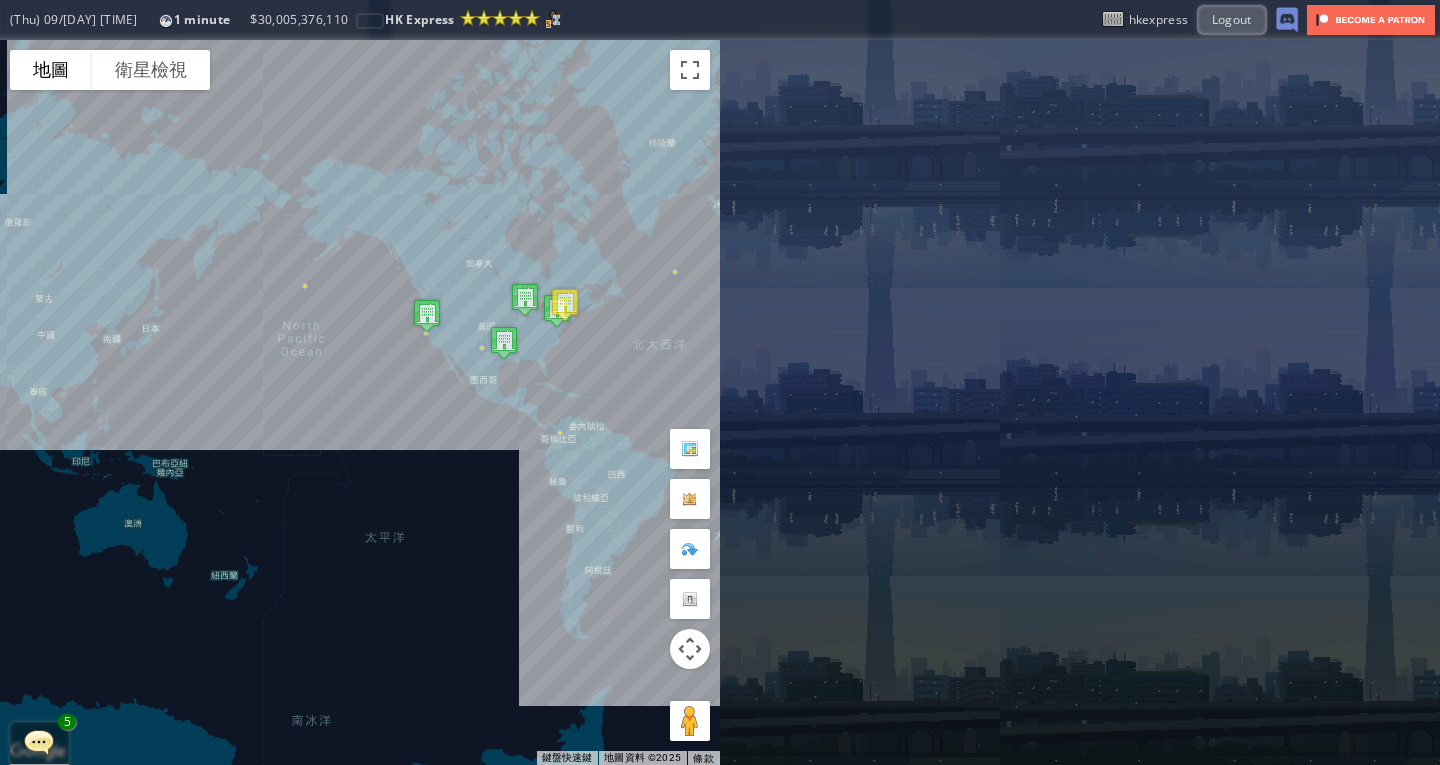 drag, startPoint x: 534, startPoint y: 266, endPoint x: 277, endPoint y: 250, distance: 257.49756 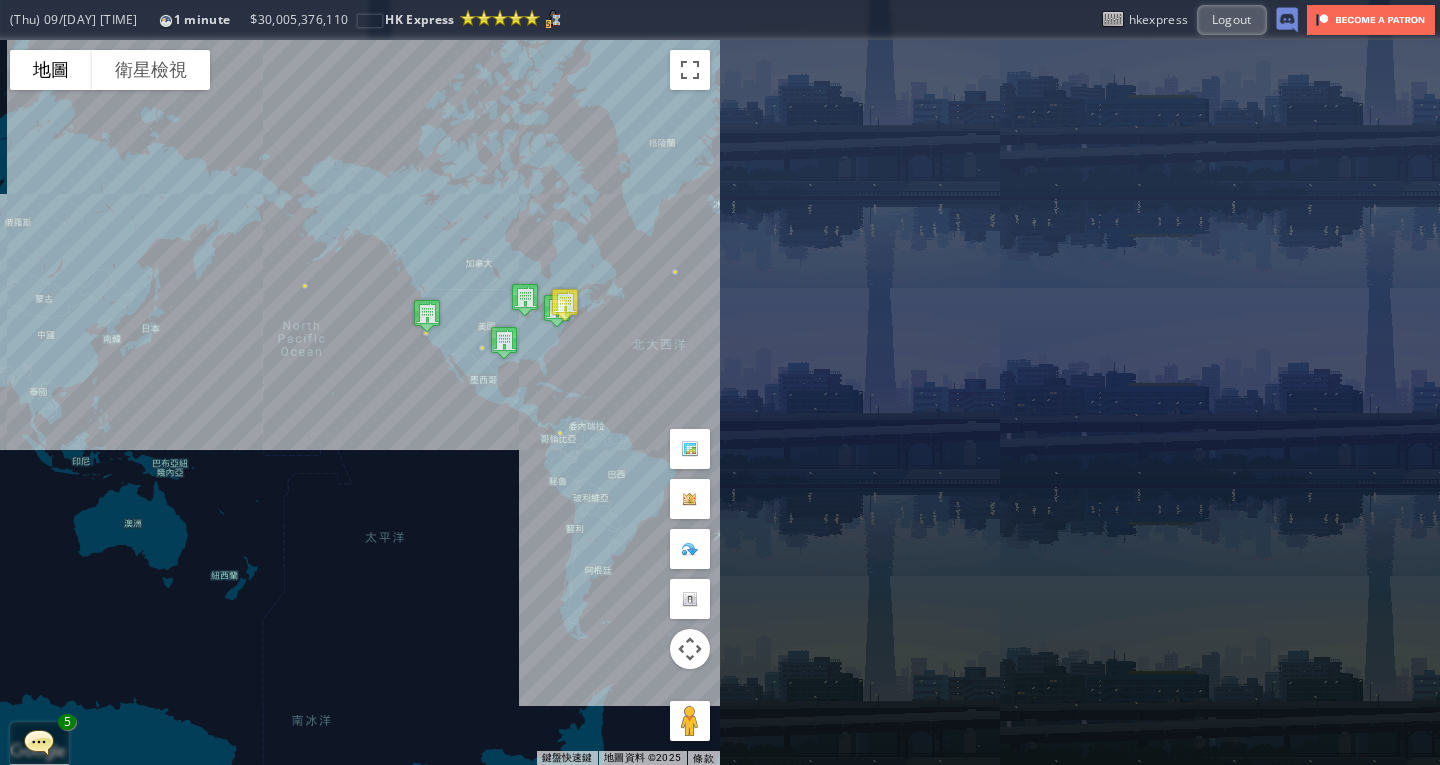 click on "若要瀏覽，請按箭頭鍵。" at bounding box center [360, 402] 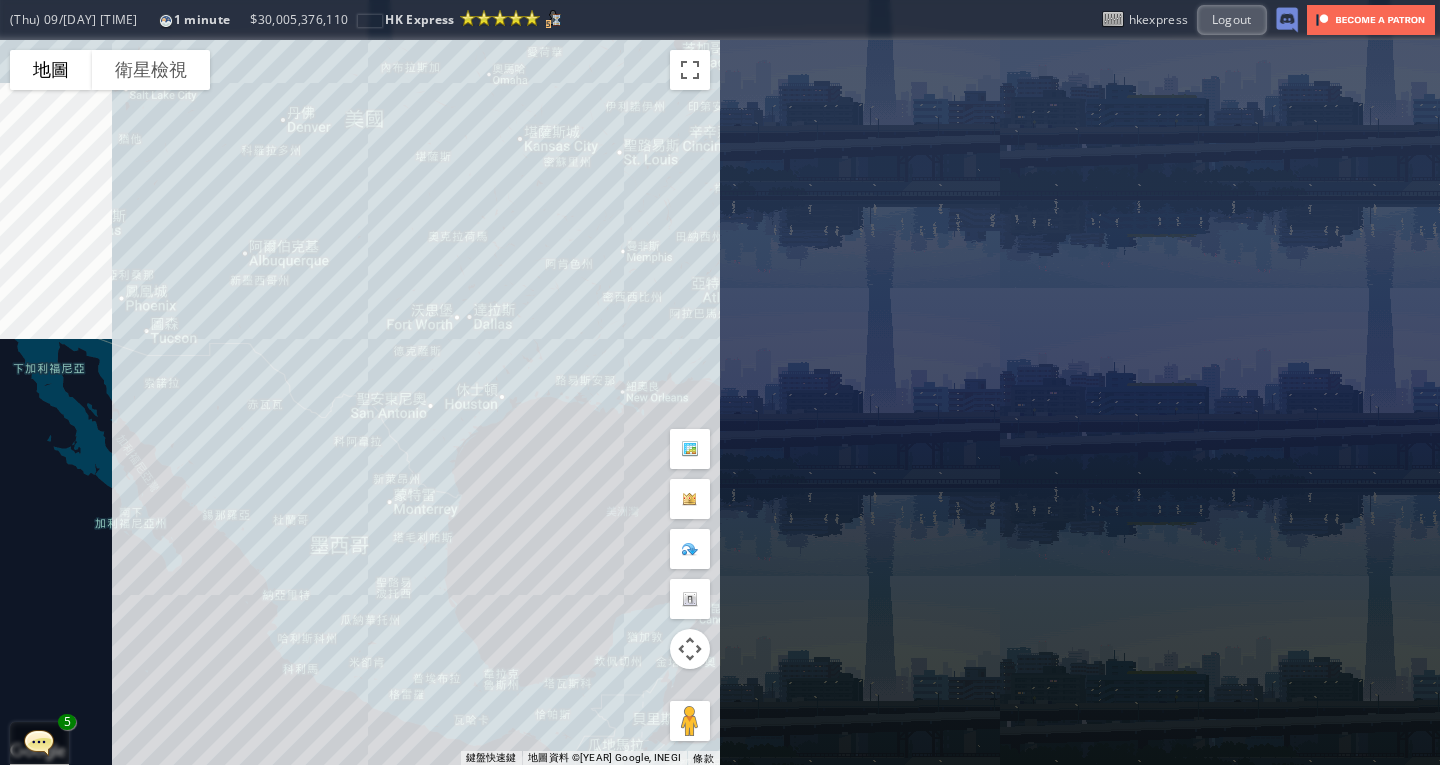 drag, startPoint x: 193, startPoint y: 449, endPoint x: 871, endPoint y: 238, distance: 710.0739 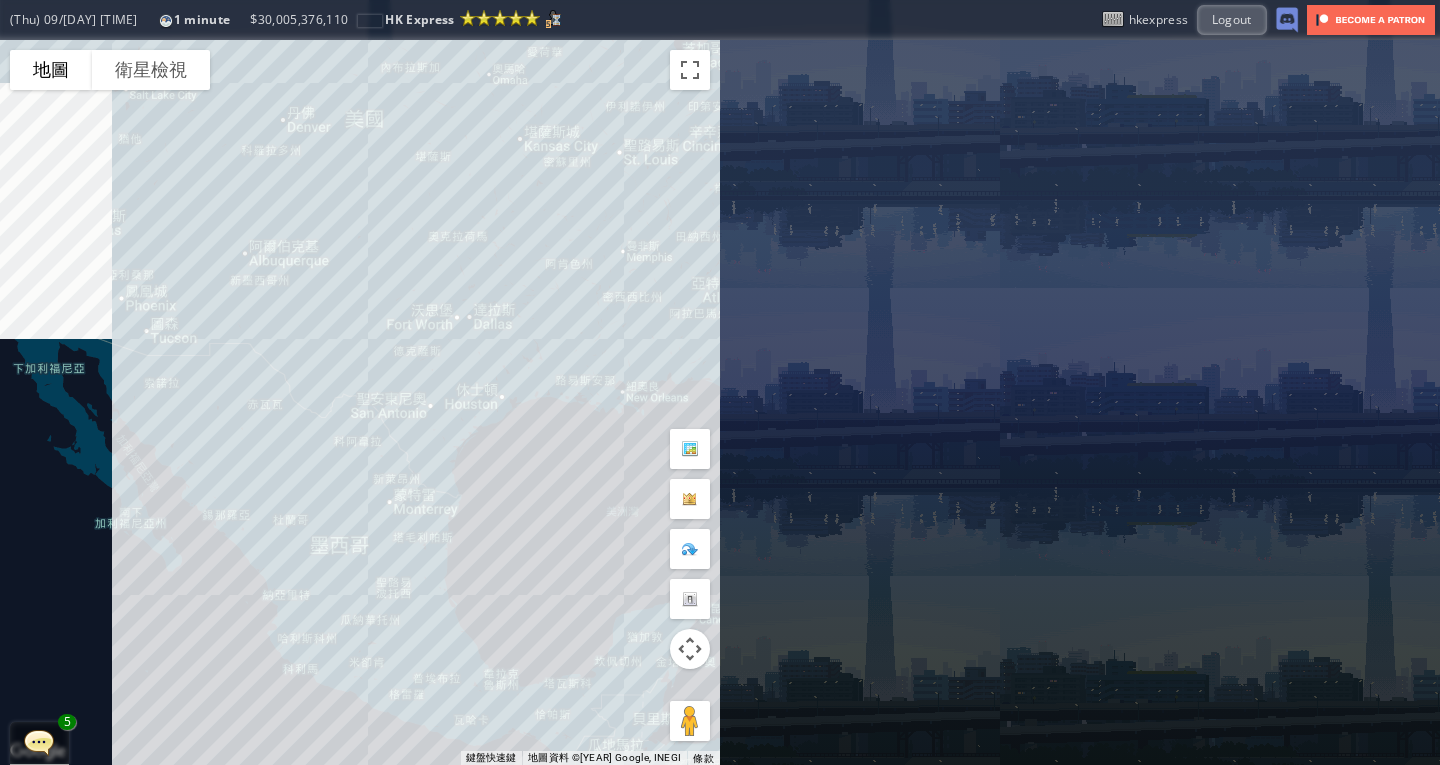click on "如要以觸控手勢瀏覽地圖，請輕觸兩下並按住地圖，然後拖曳。 ← 向左移動 → 向右移動 ↑ 向上移動 ↓ 向下移動 + 放大 - 縮小 Home 鍵 向左移 75% End 鍵 向右移 75% Page Up 鍵 向上移 75% Page Down 鍵 向下移 75% 若要瀏覽，請按箭頭鍵。 地圖 地形圖 衛星檢視 地名 鍵盤快速鍵 地圖資料 地圖資料 ©[YEAR] Google, INEGI 地圖資料 ©[YEAR] Google, INEGI [NUMBER] 公里  按一下即可切換公制和英制單位 條款 回報地圖錯誤
Current Details
From:
To:
Flight Code:
Distance:
Airplane:
Price:
Edit" at bounding box center (720, 402) 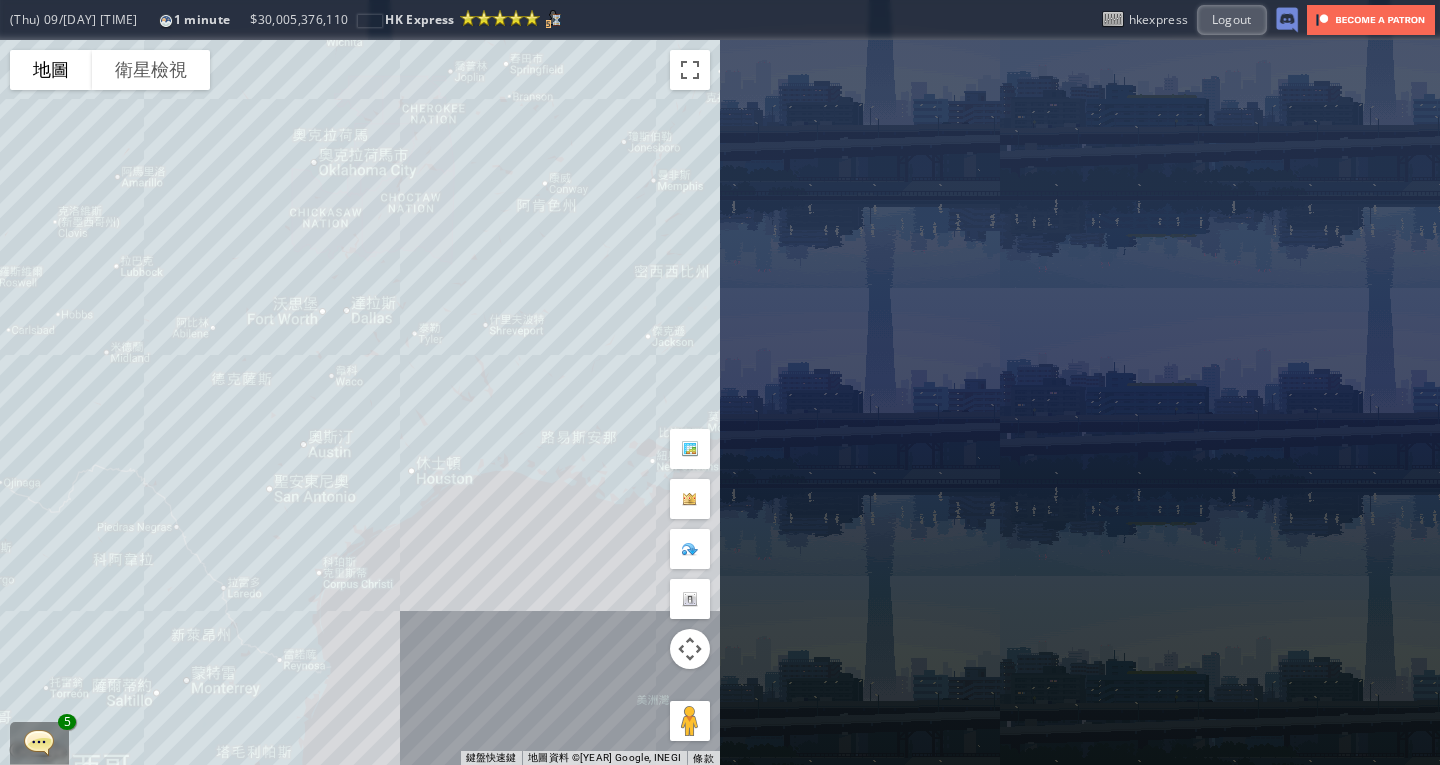 click on "若要瀏覽，請按箭頭鍵。" at bounding box center (360, 402) 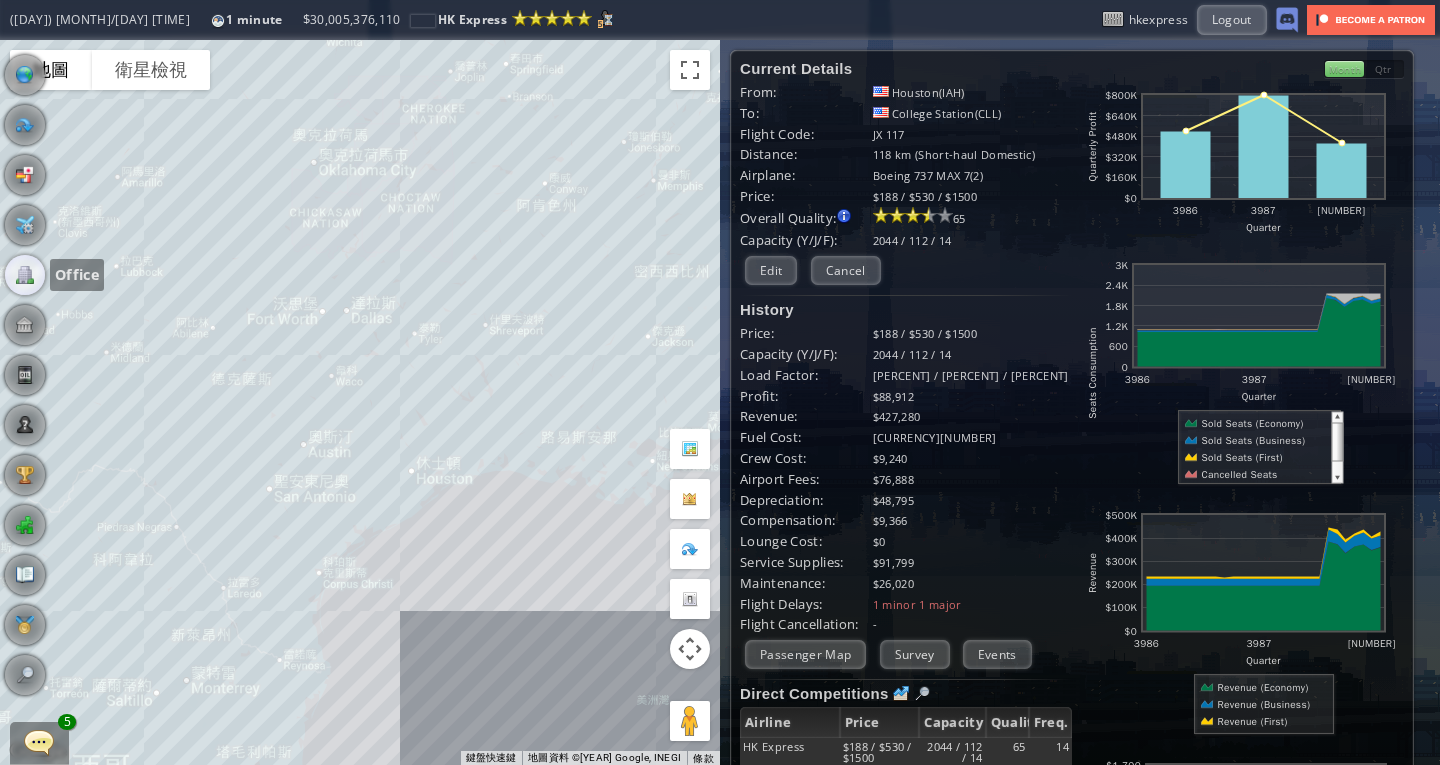 click at bounding box center (25, 275) 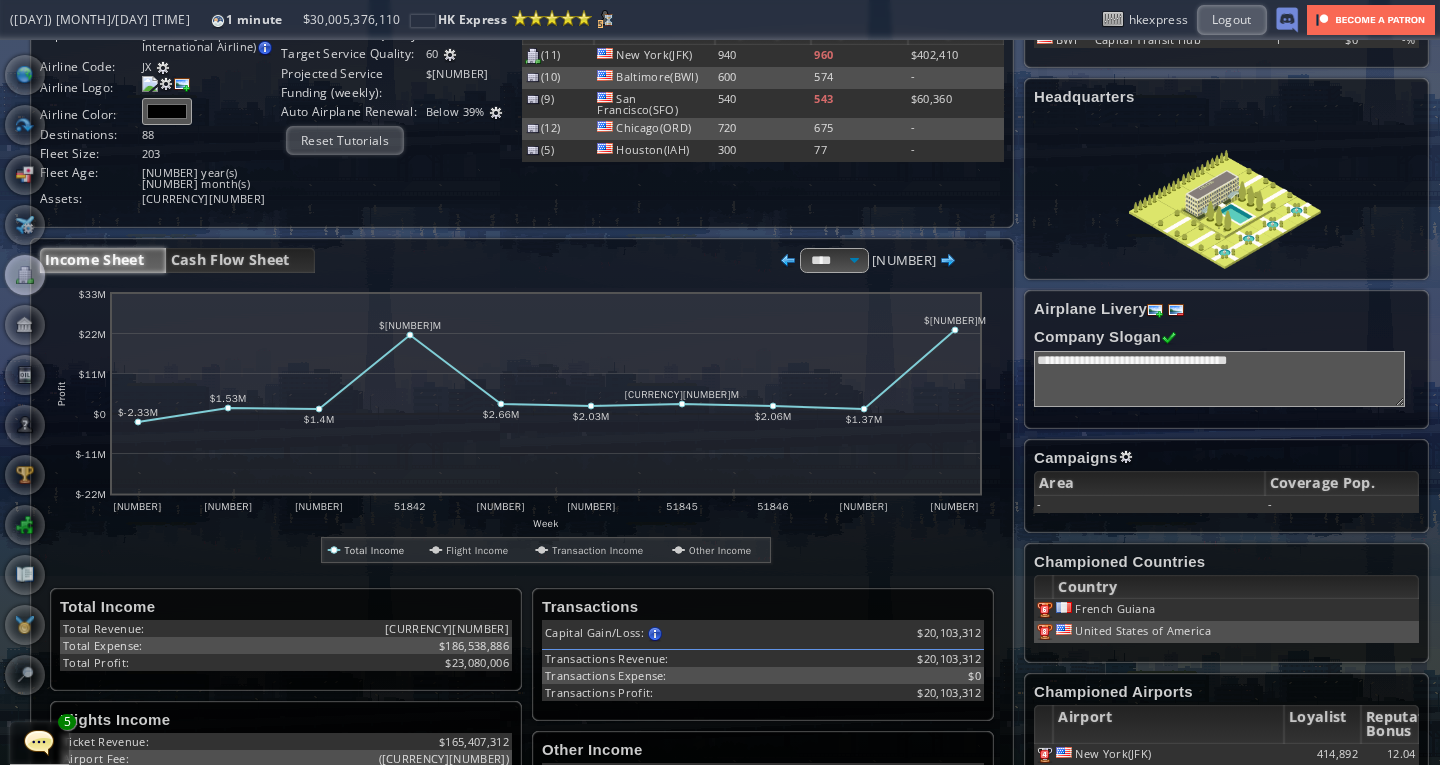 scroll, scrollTop: 90, scrollLeft: 0, axis: vertical 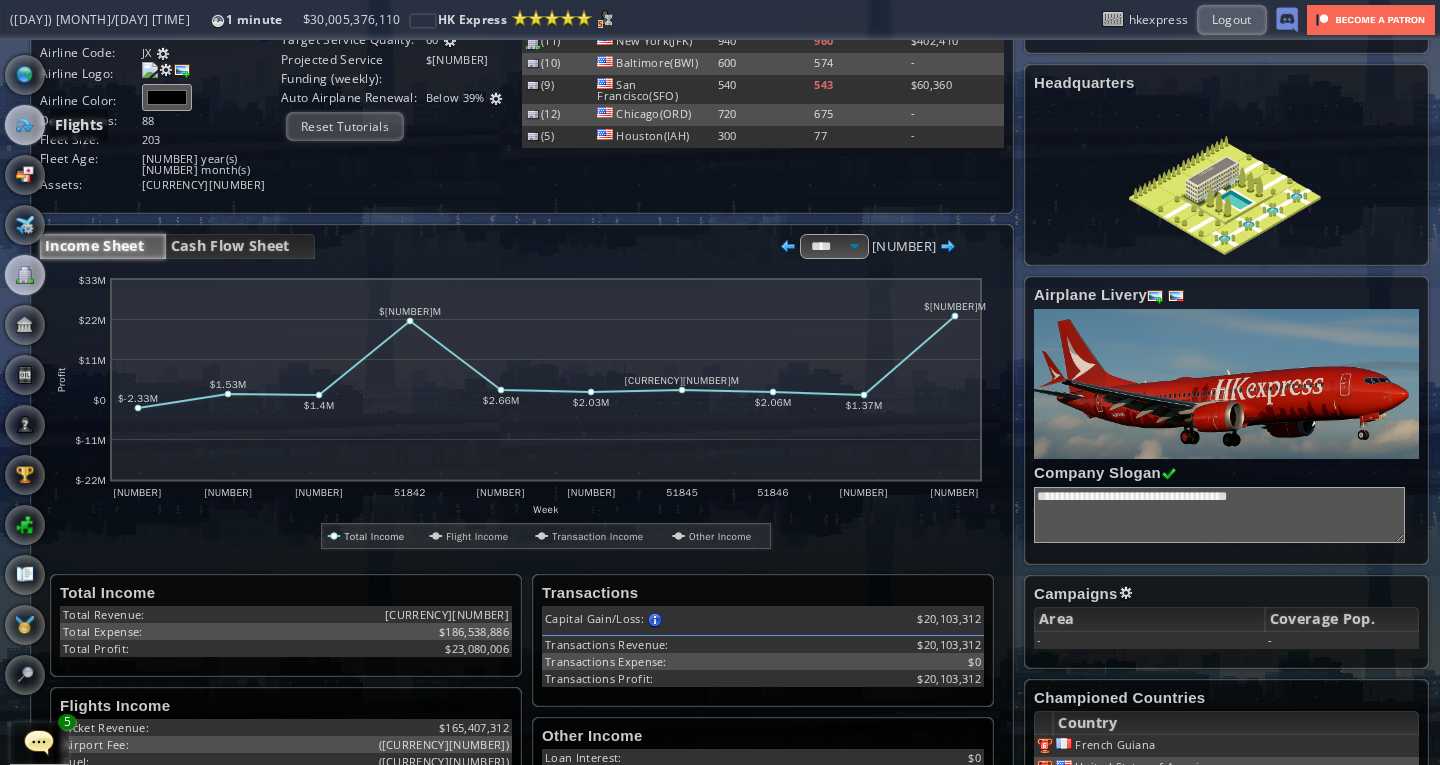 click at bounding box center (25, 125) 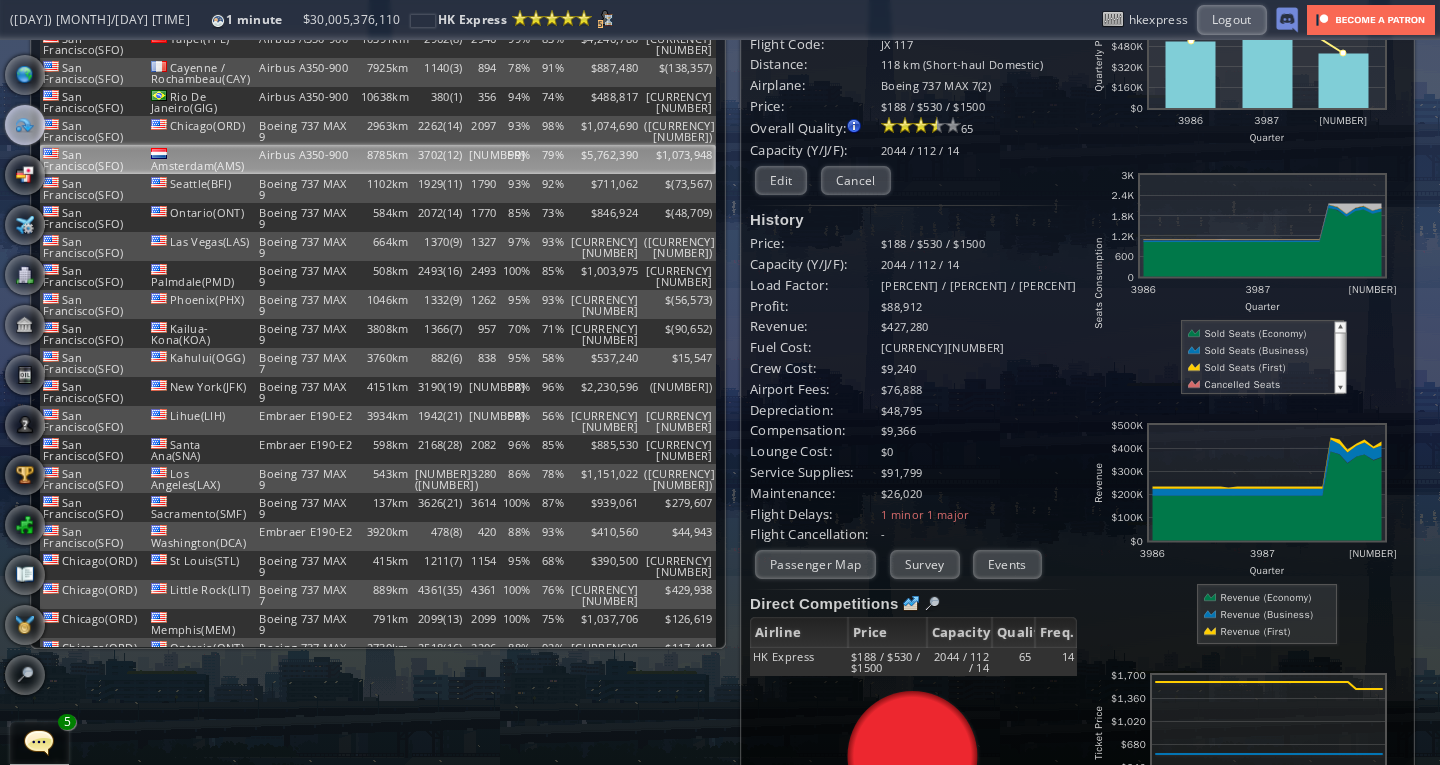 scroll, scrollTop: 0, scrollLeft: 0, axis: both 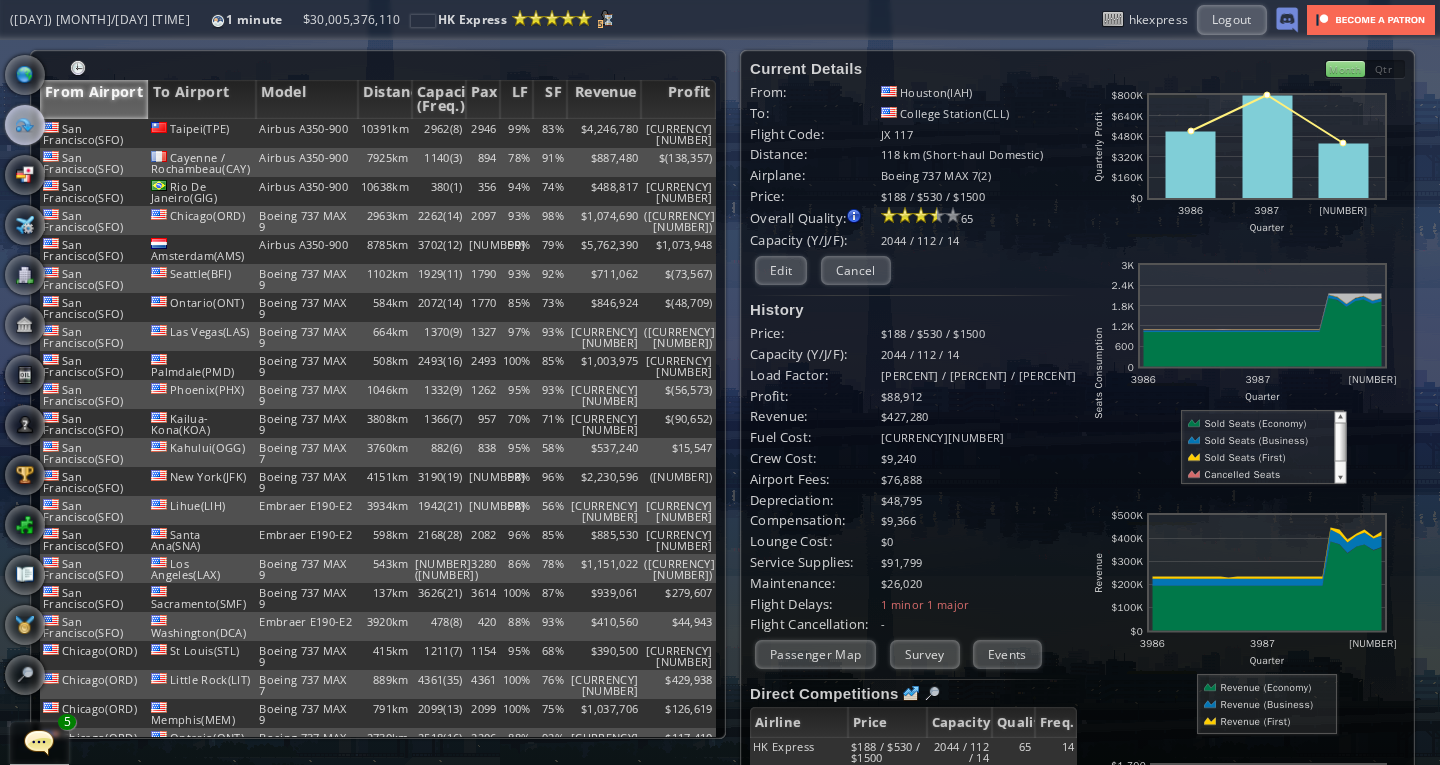 click at bounding box center [78, 68] 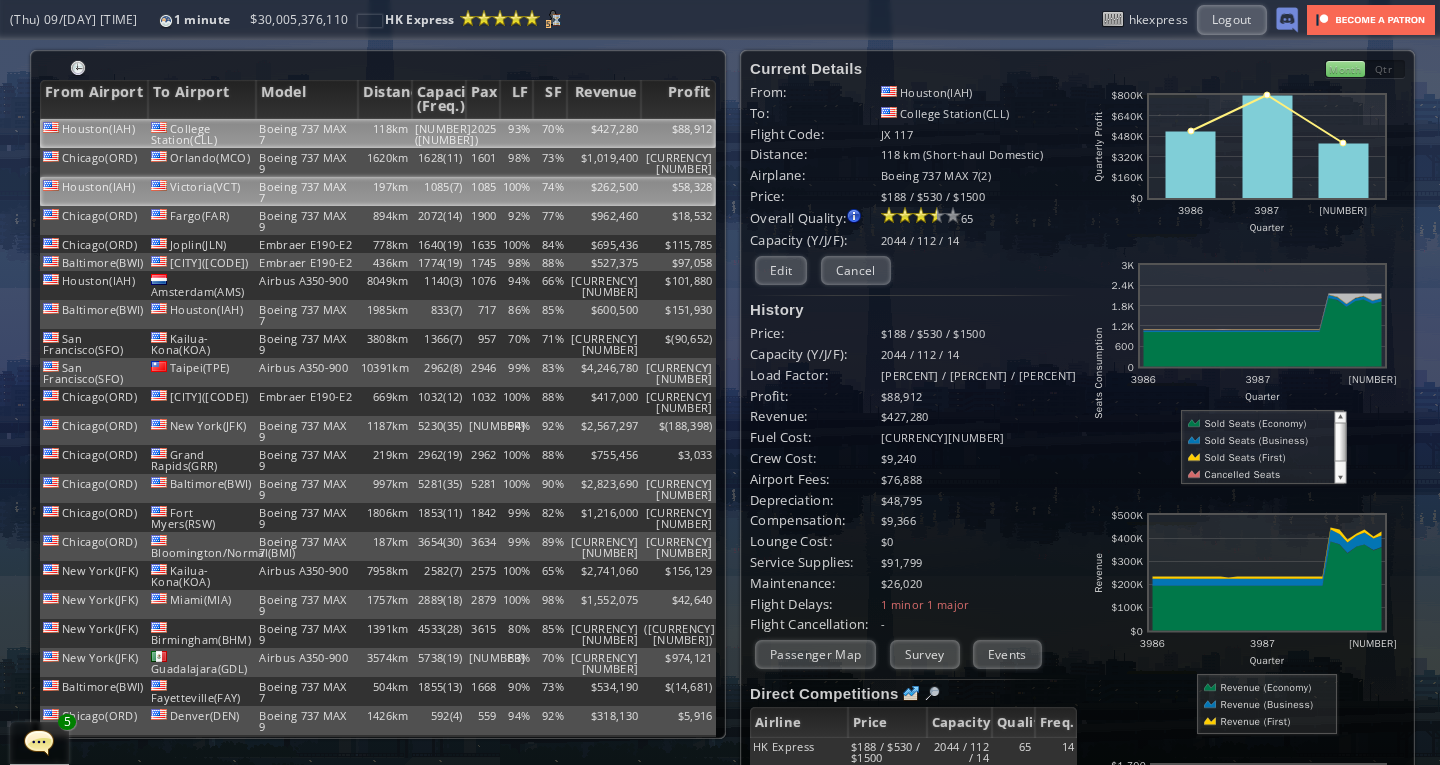 click on "Victoria(VCT)" at bounding box center [202, 133] 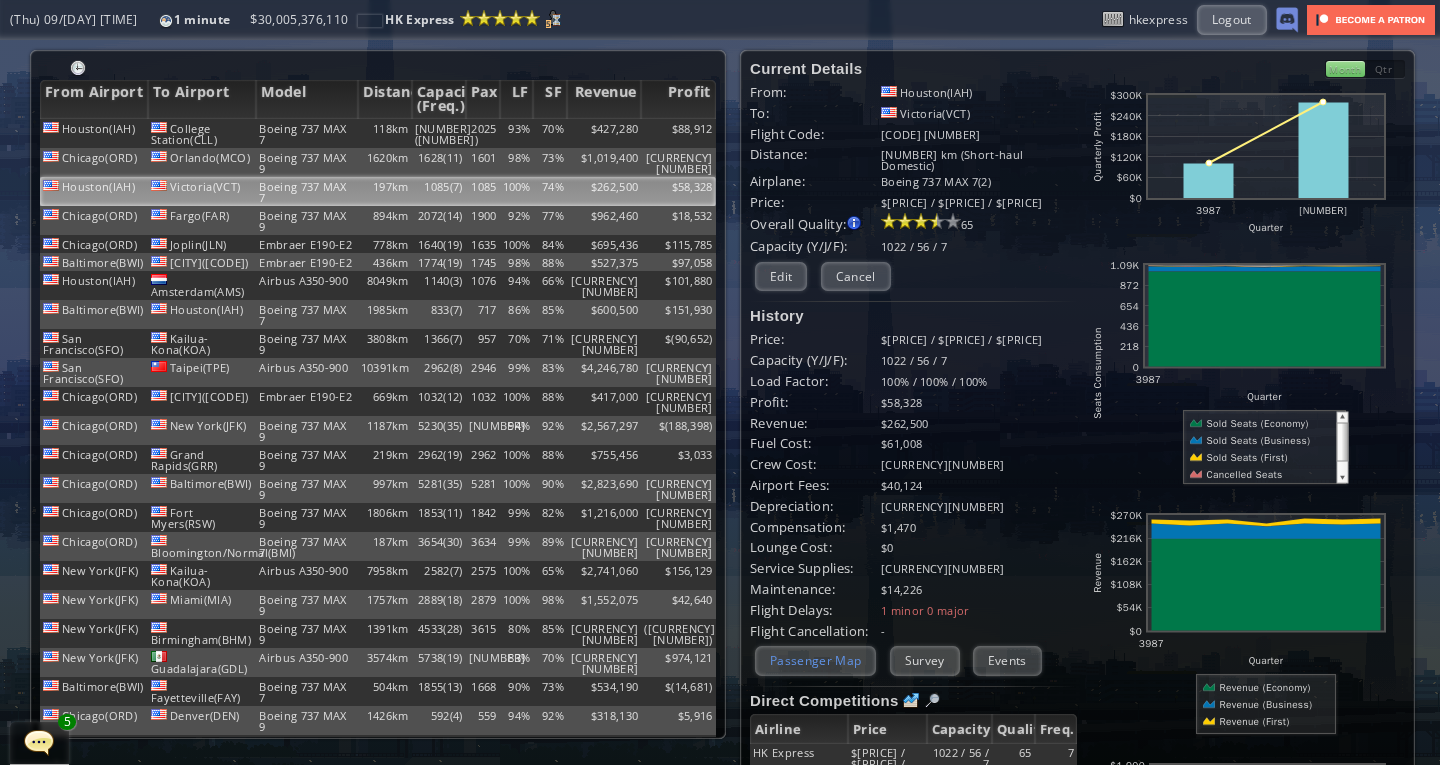 click on "Passenger Map" at bounding box center (815, 660) 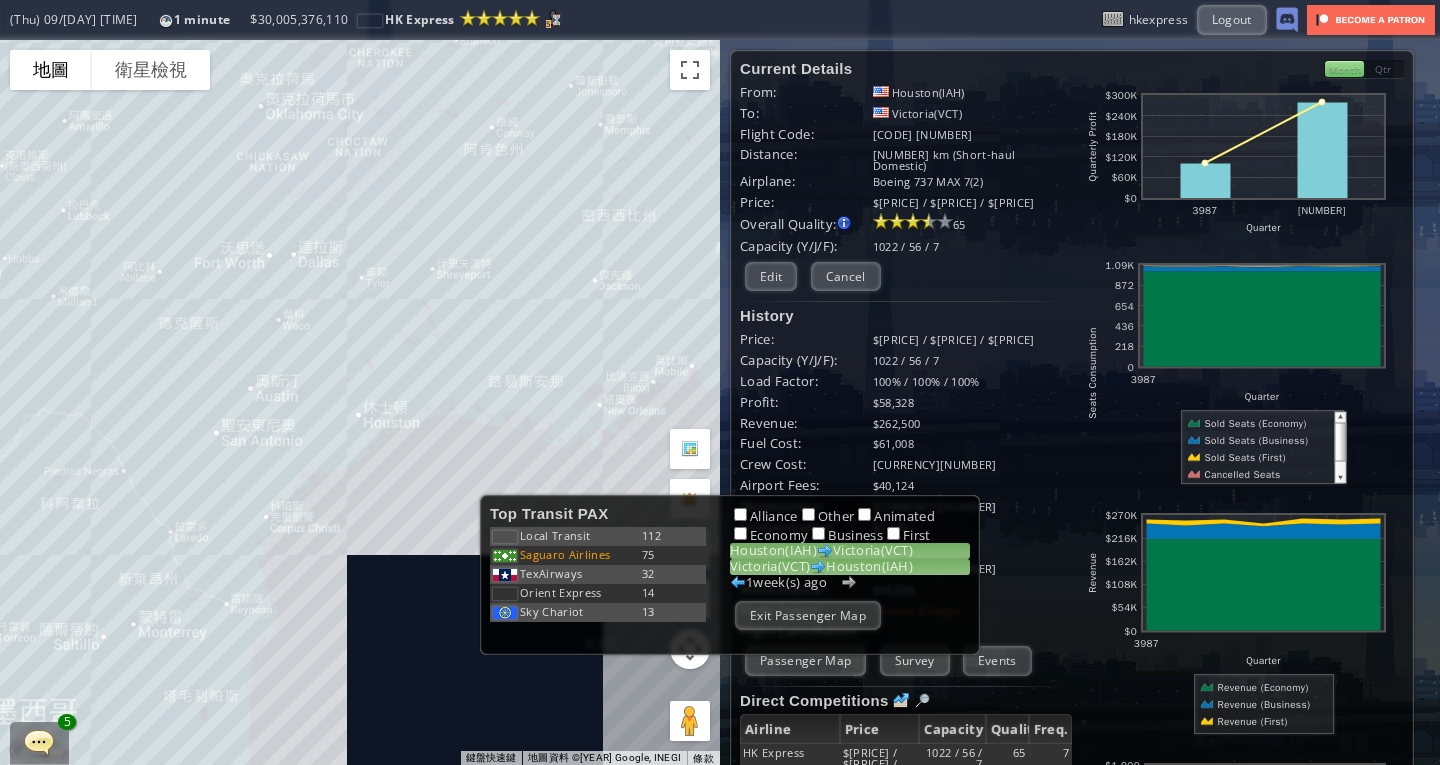 click at bounding box center (825, 551) 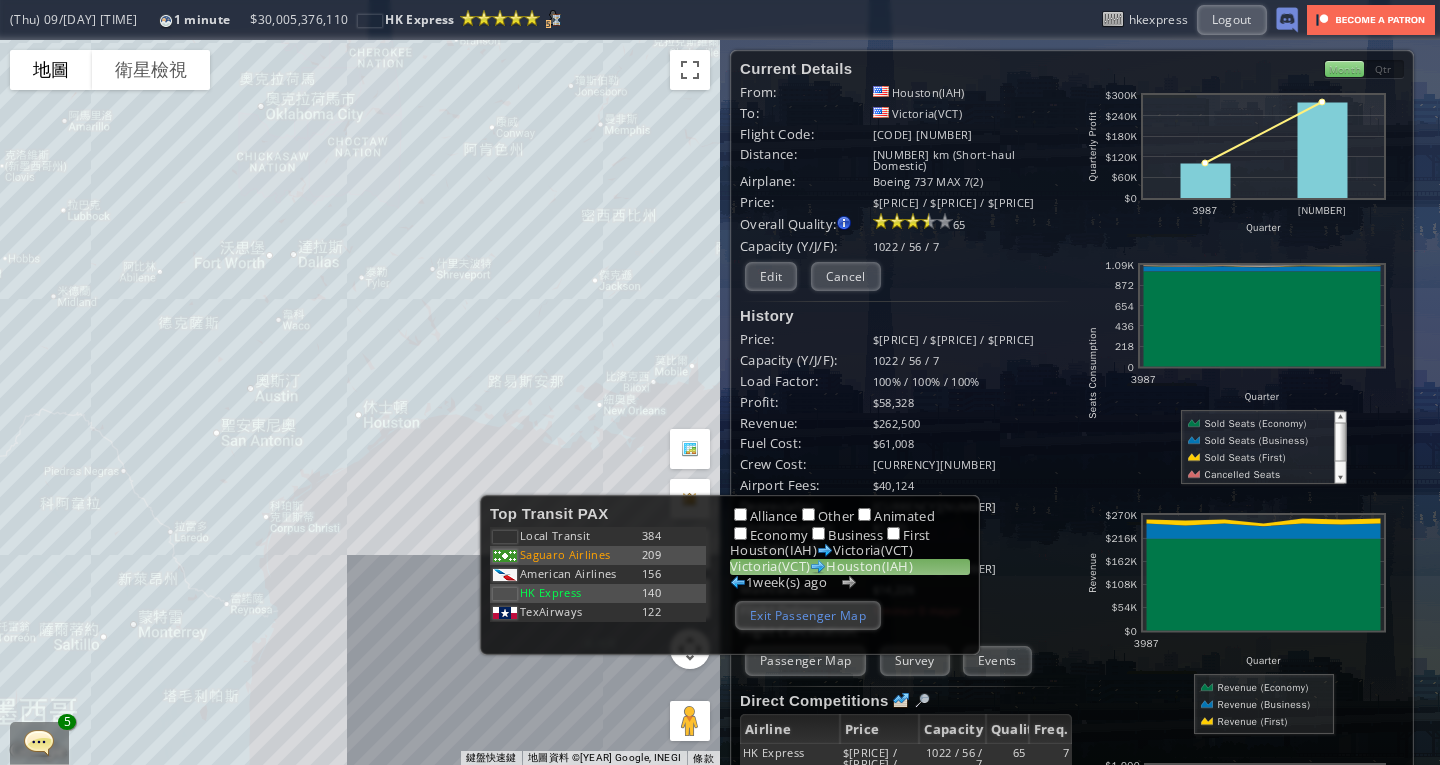 click on "Exit Passenger Map" at bounding box center (808, 615) 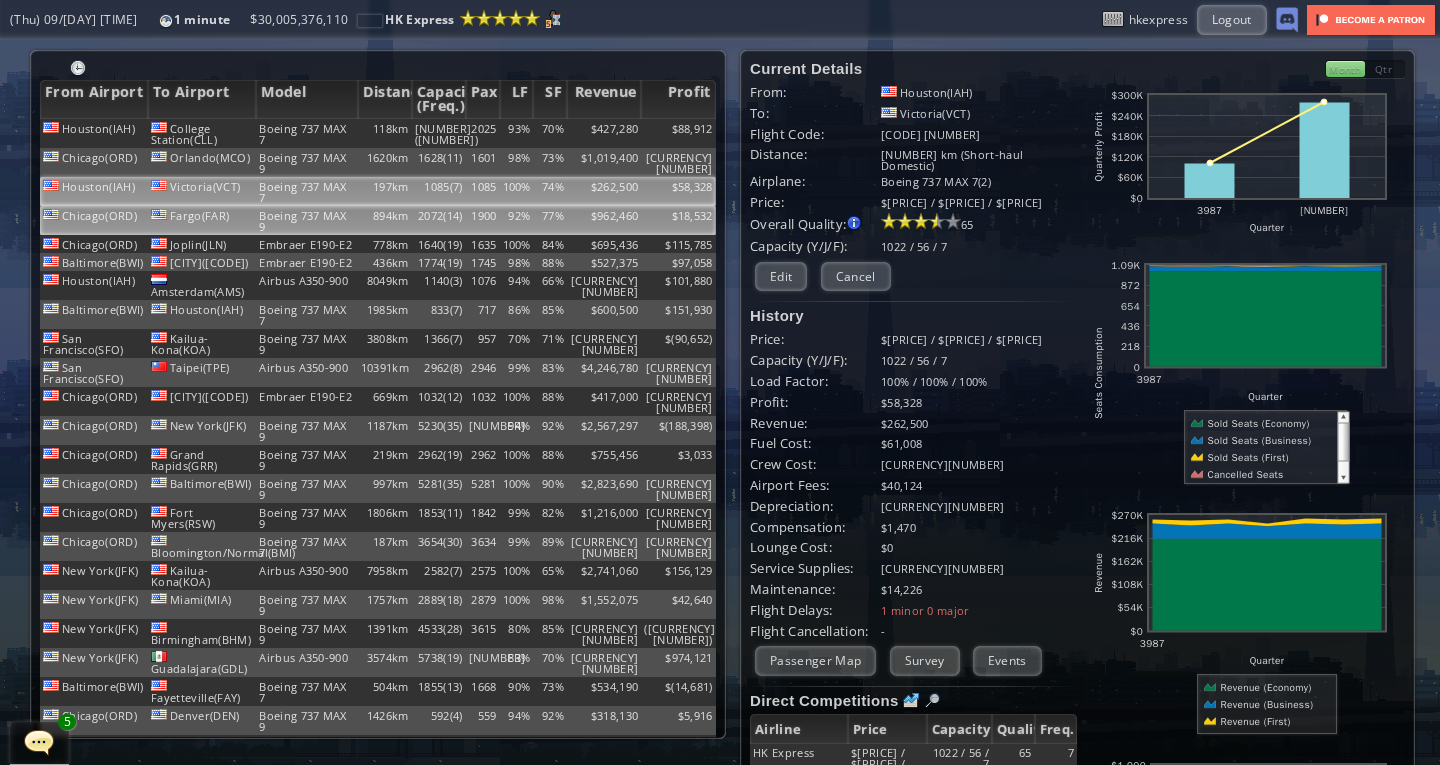 click on "Boeing 737 MAX 9" at bounding box center (306, 133) 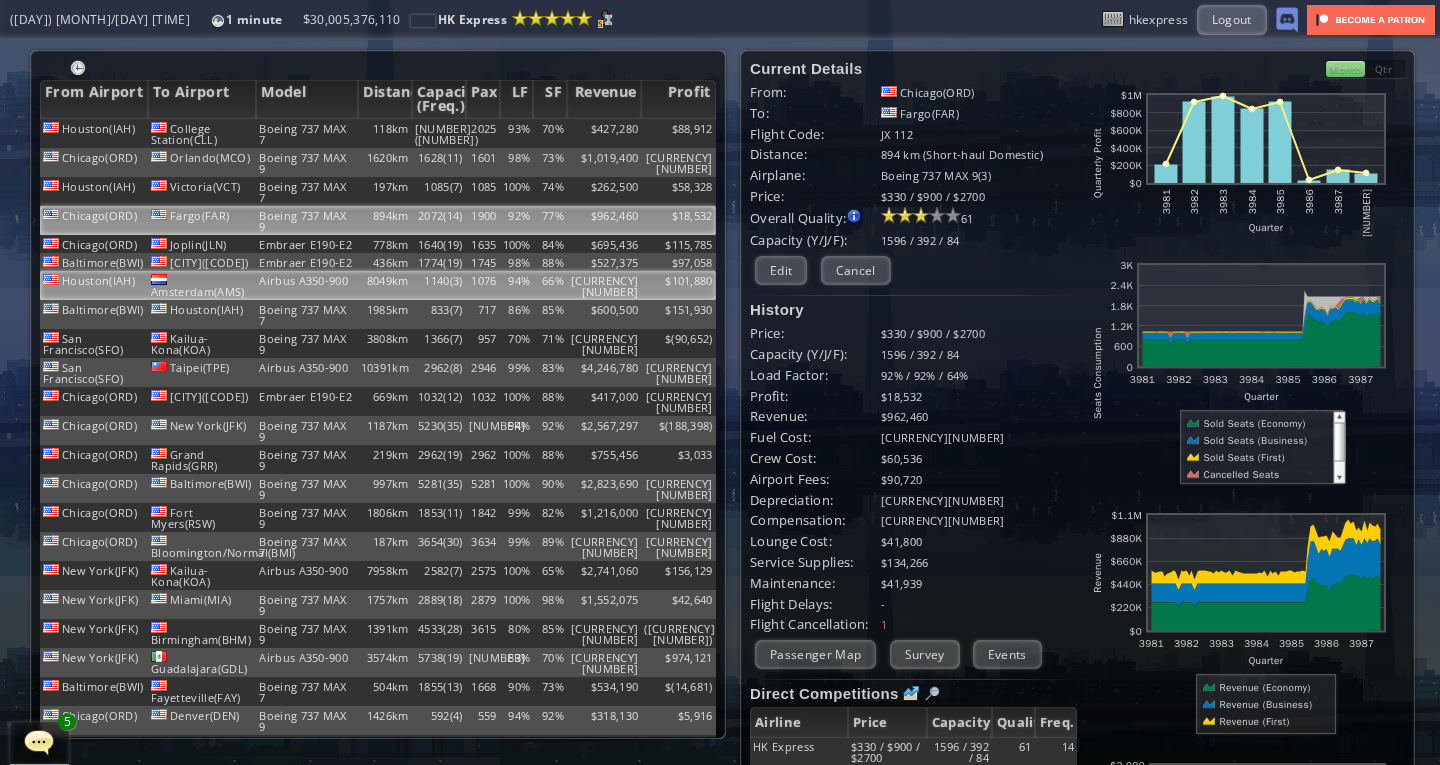 click on "1140(3)" at bounding box center [439, 133] 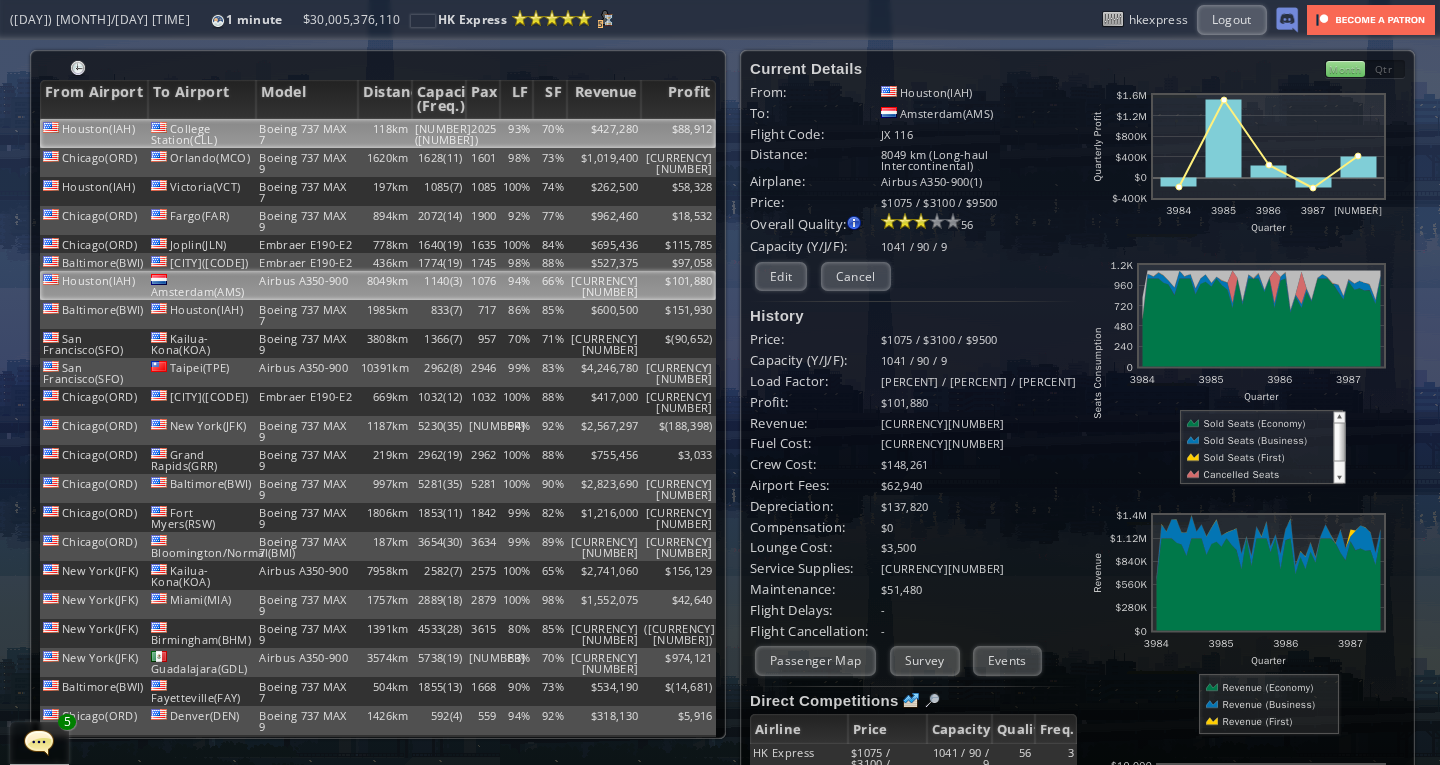 click on "[NUMBER]([NUMBER])" at bounding box center (439, 133) 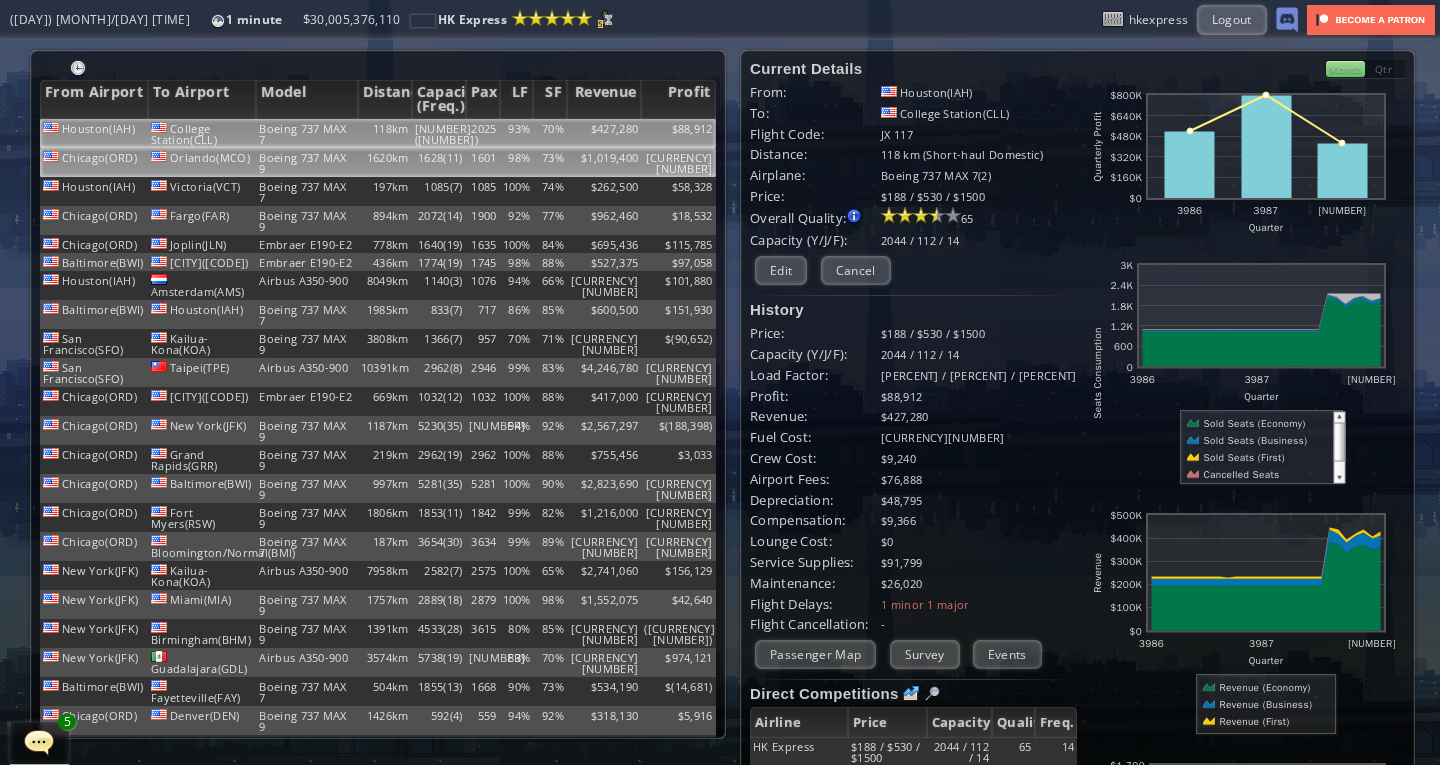 click on "1628(11)" at bounding box center [439, 133] 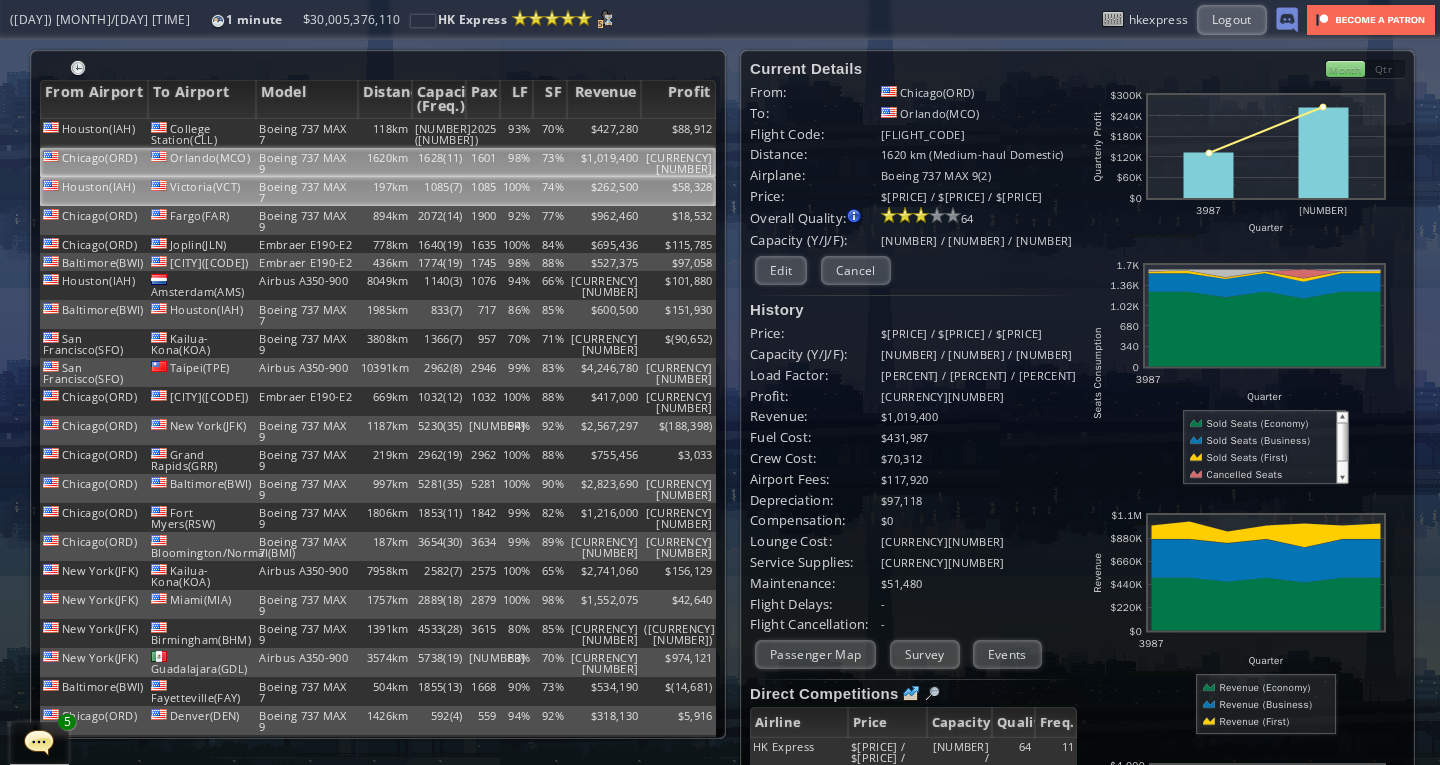 click on "1620km" at bounding box center [385, 162] 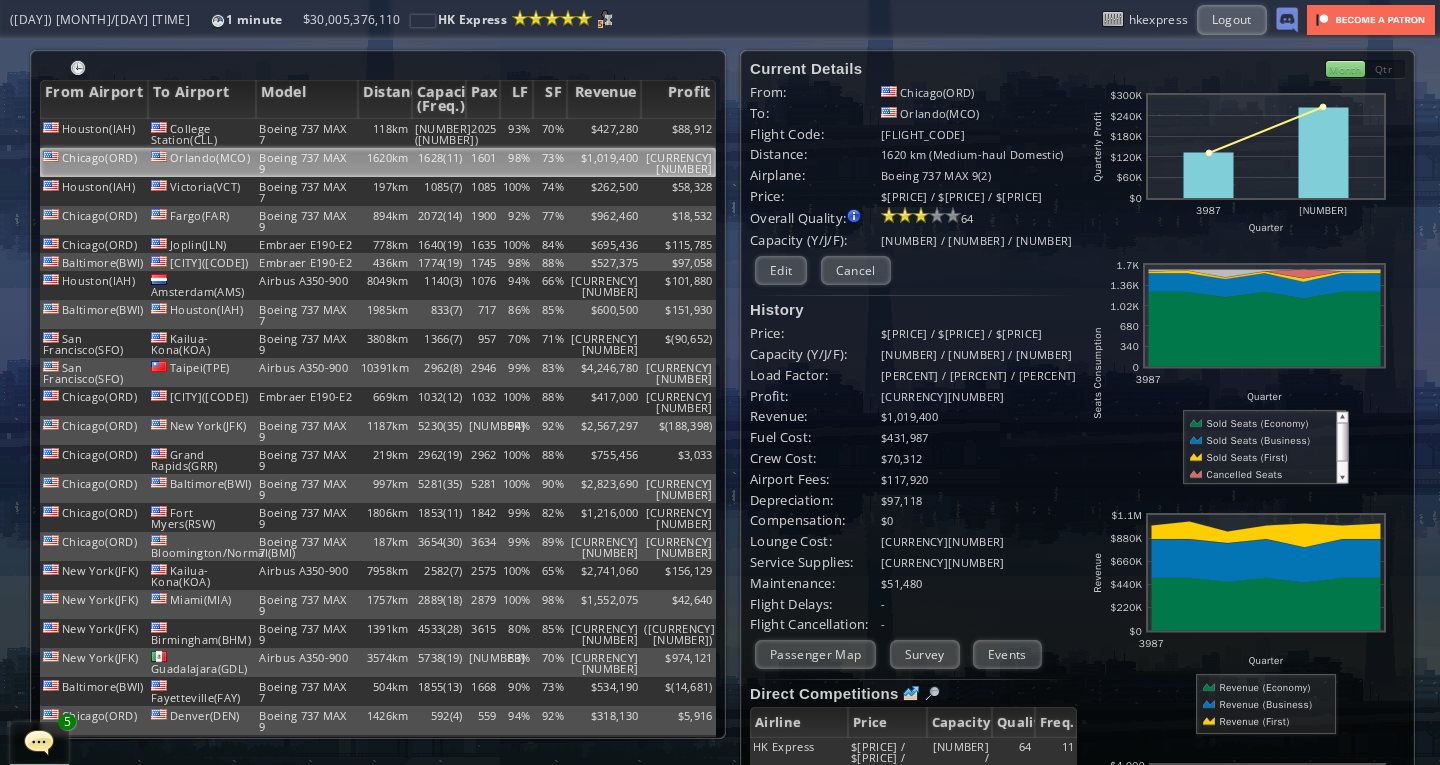 click on "1620km" at bounding box center [385, 162] 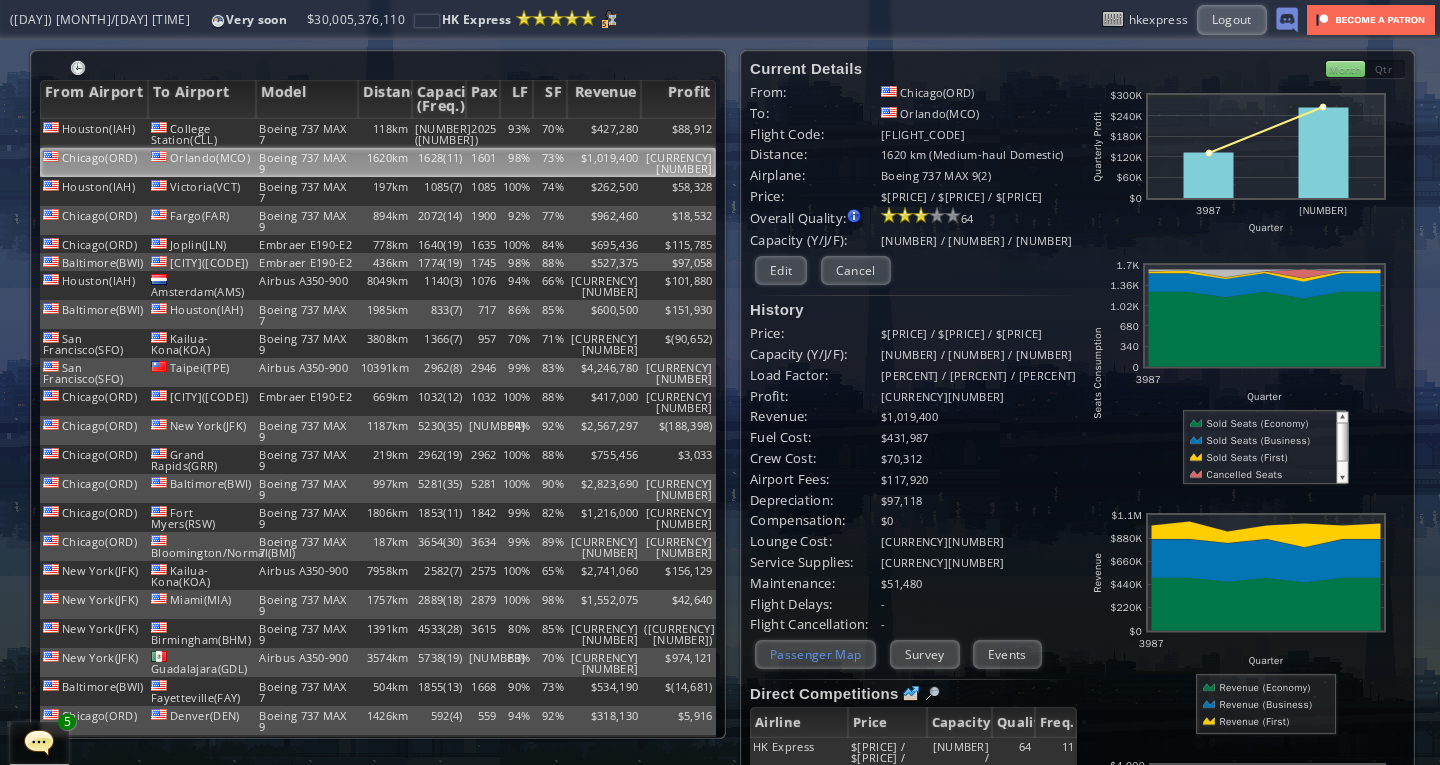 click on "Passenger Map" at bounding box center (815, 654) 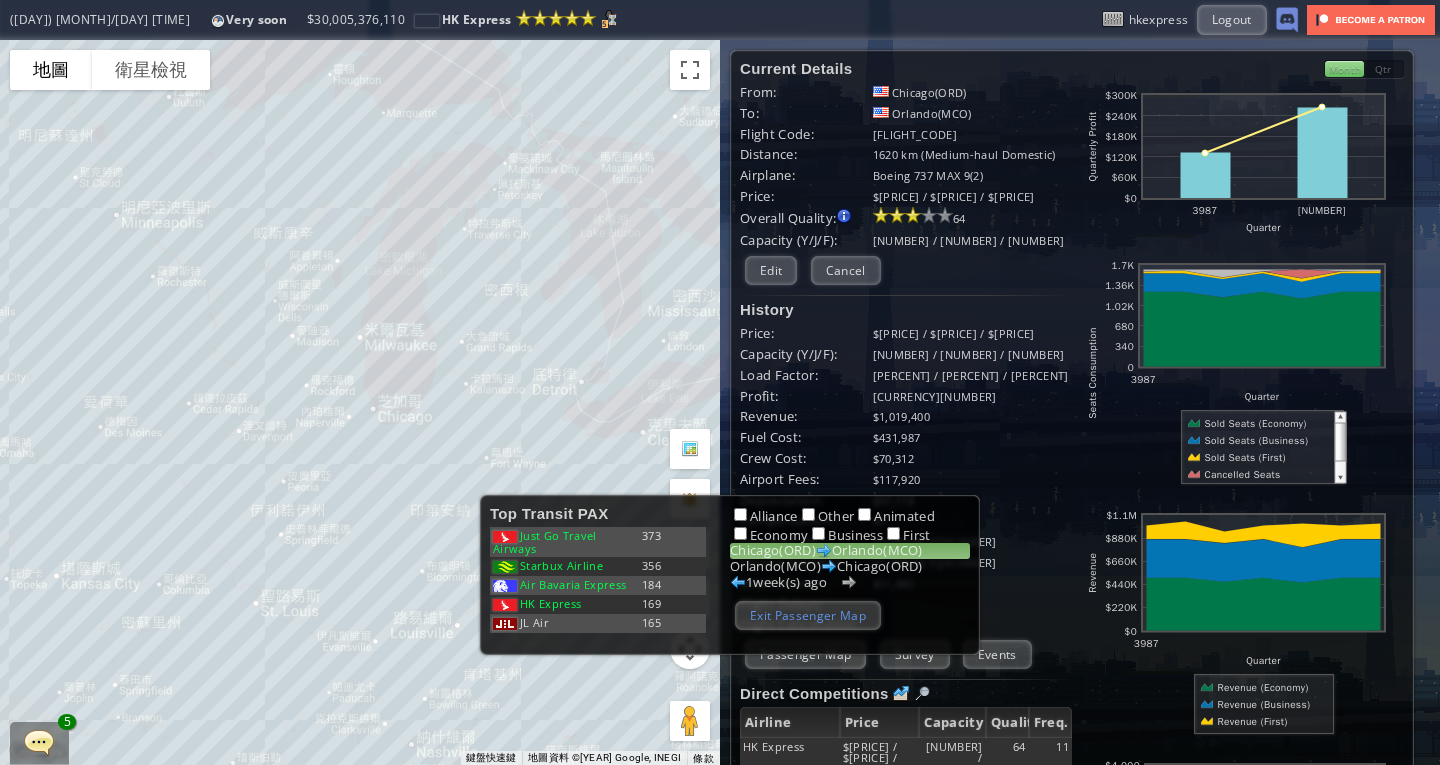 click on "Exit Passenger Map" at bounding box center (808, 615) 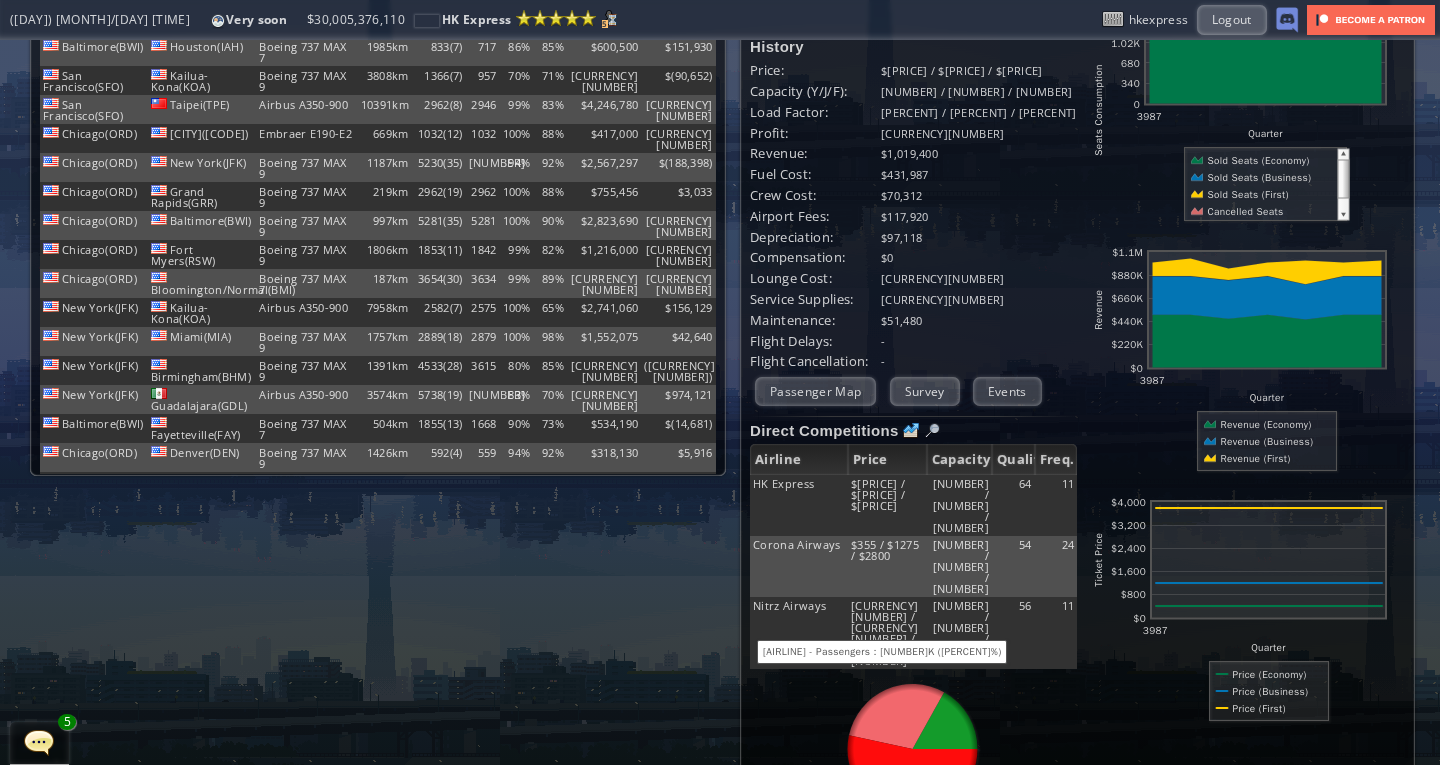 scroll, scrollTop: 0, scrollLeft: 0, axis: both 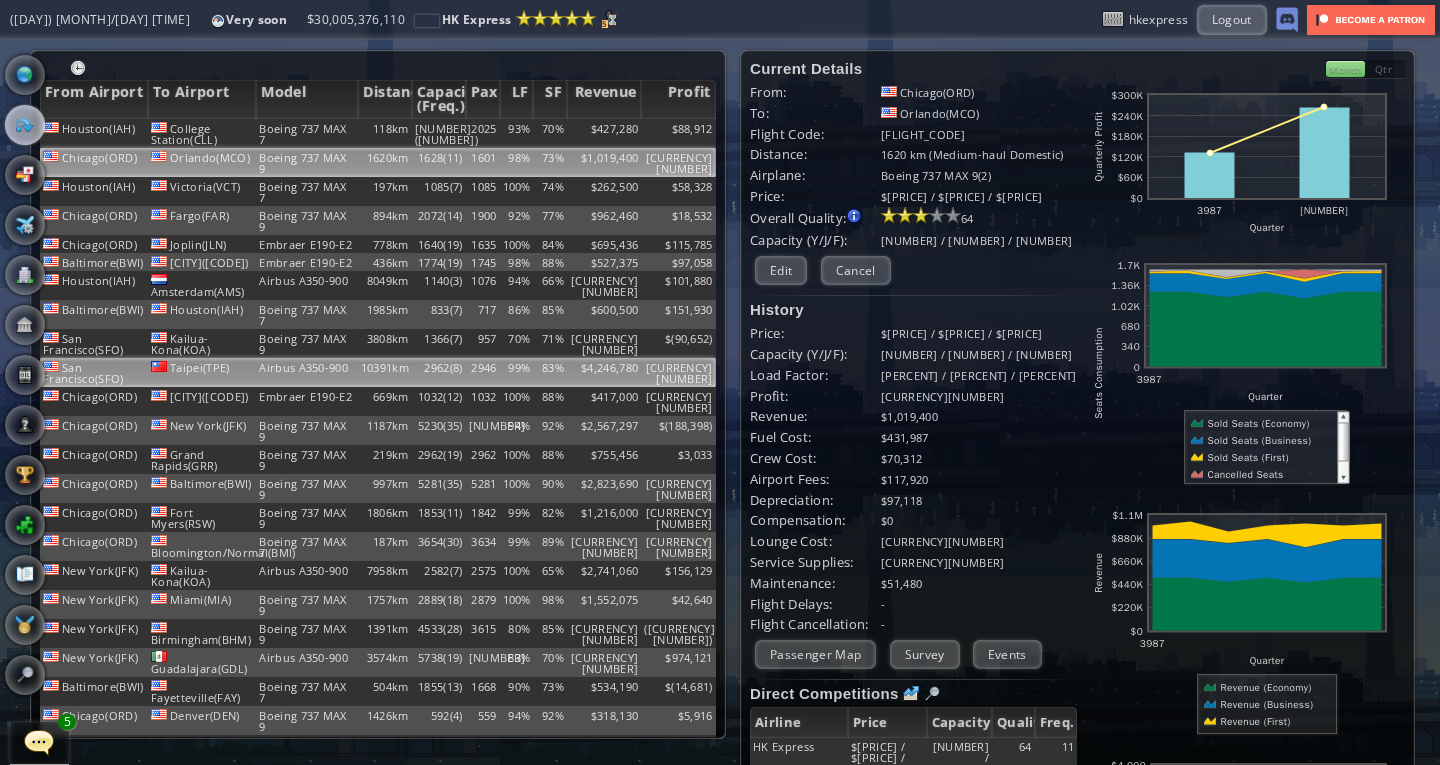 click on "Airbus A350-900" at bounding box center [306, 133] 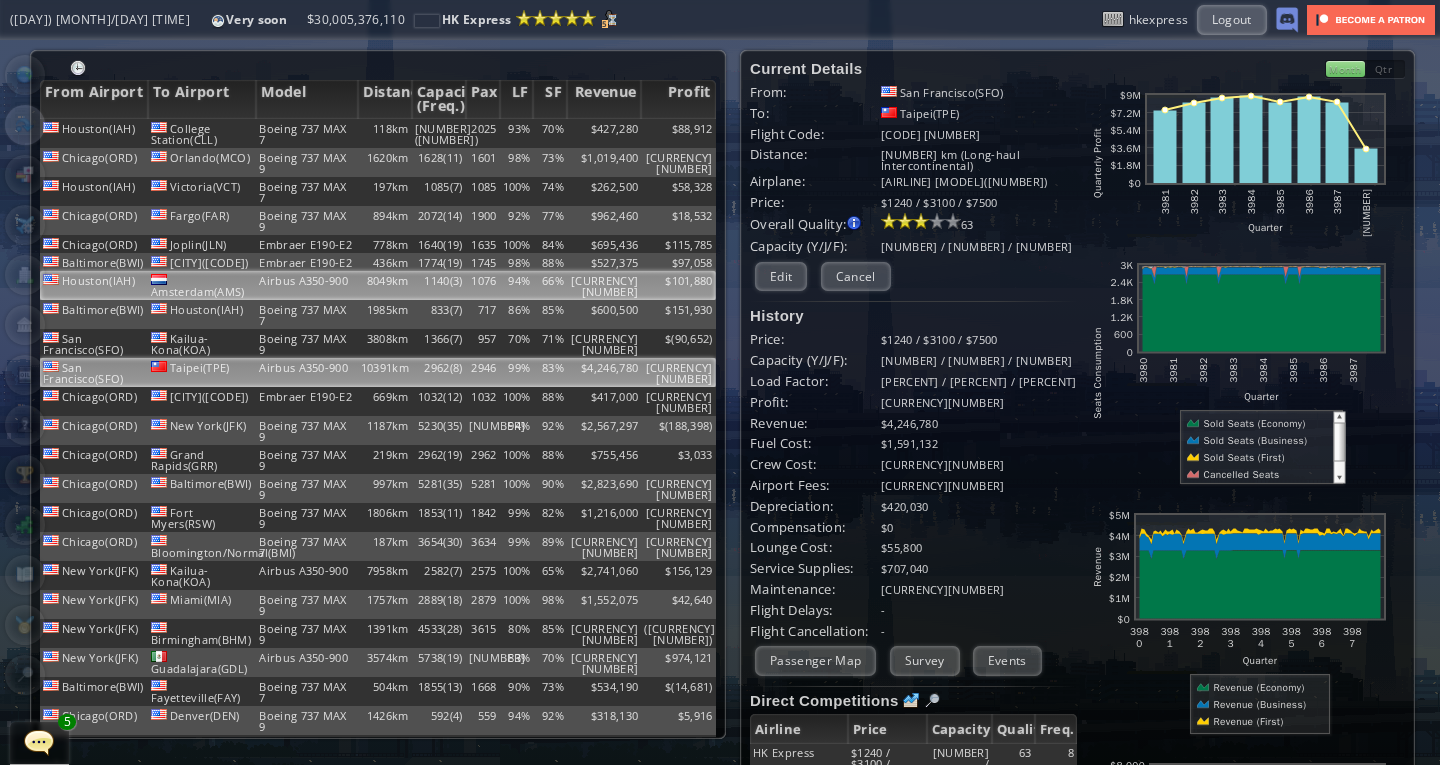 click on "Airbus A350-900" at bounding box center (306, 133) 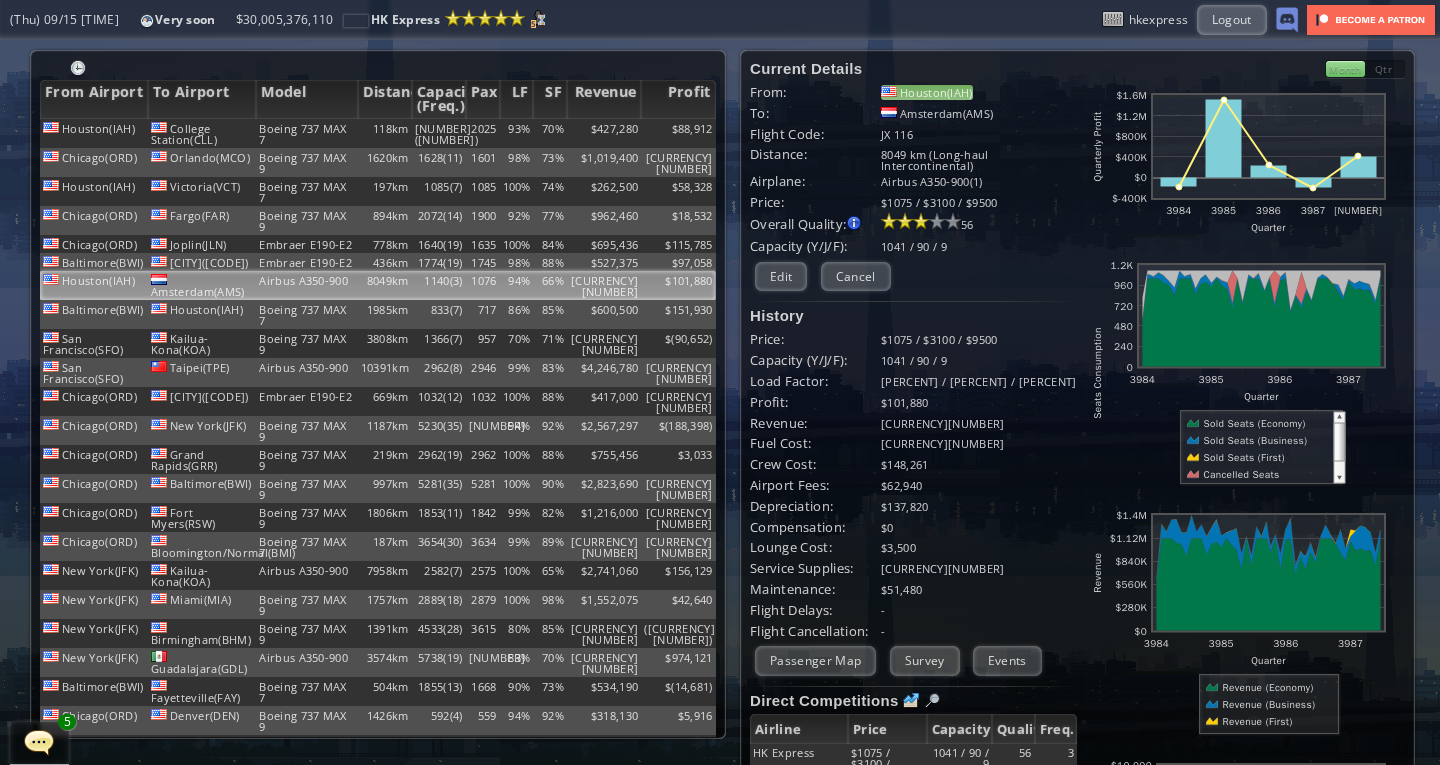 click on "Houston(IAH)" at bounding box center (927, 92) 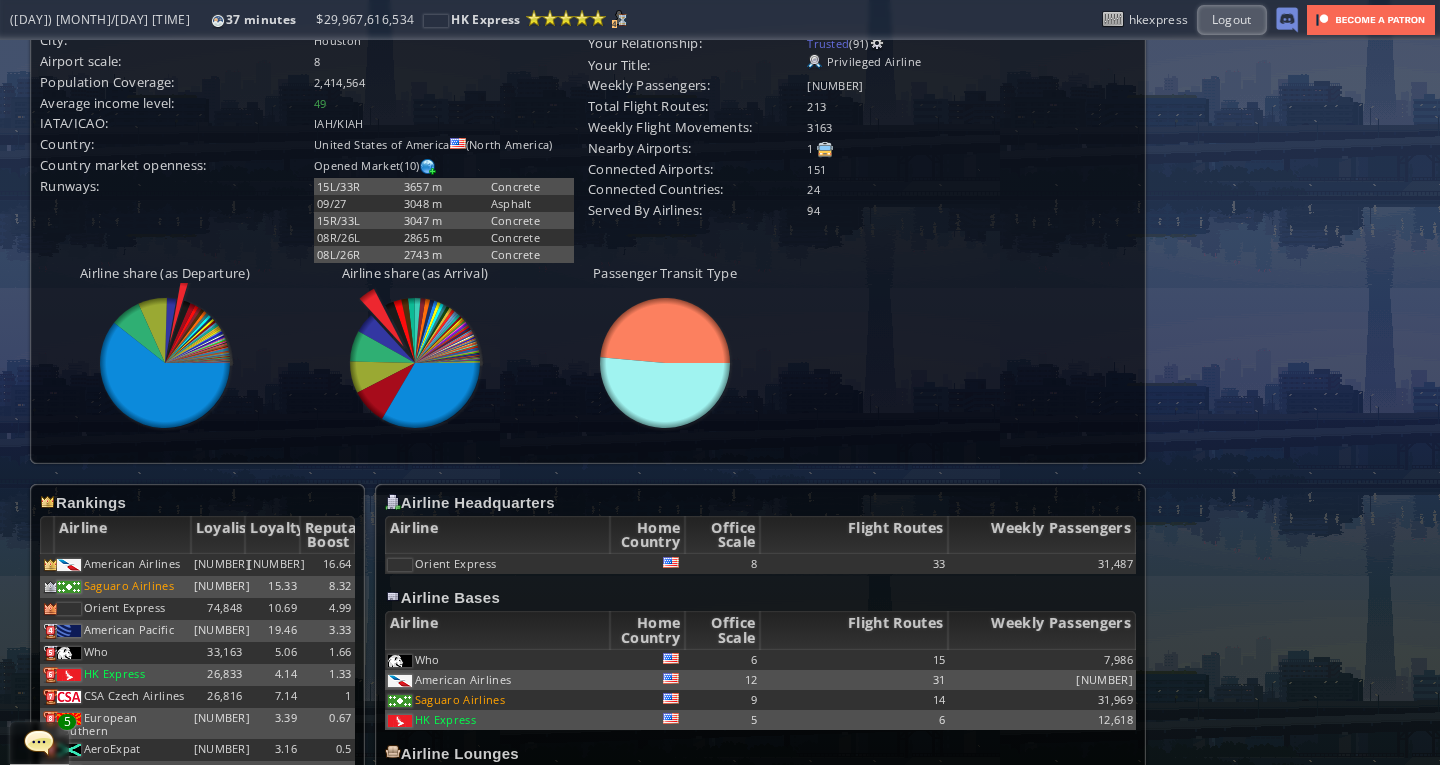 scroll, scrollTop: 961, scrollLeft: 0, axis: vertical 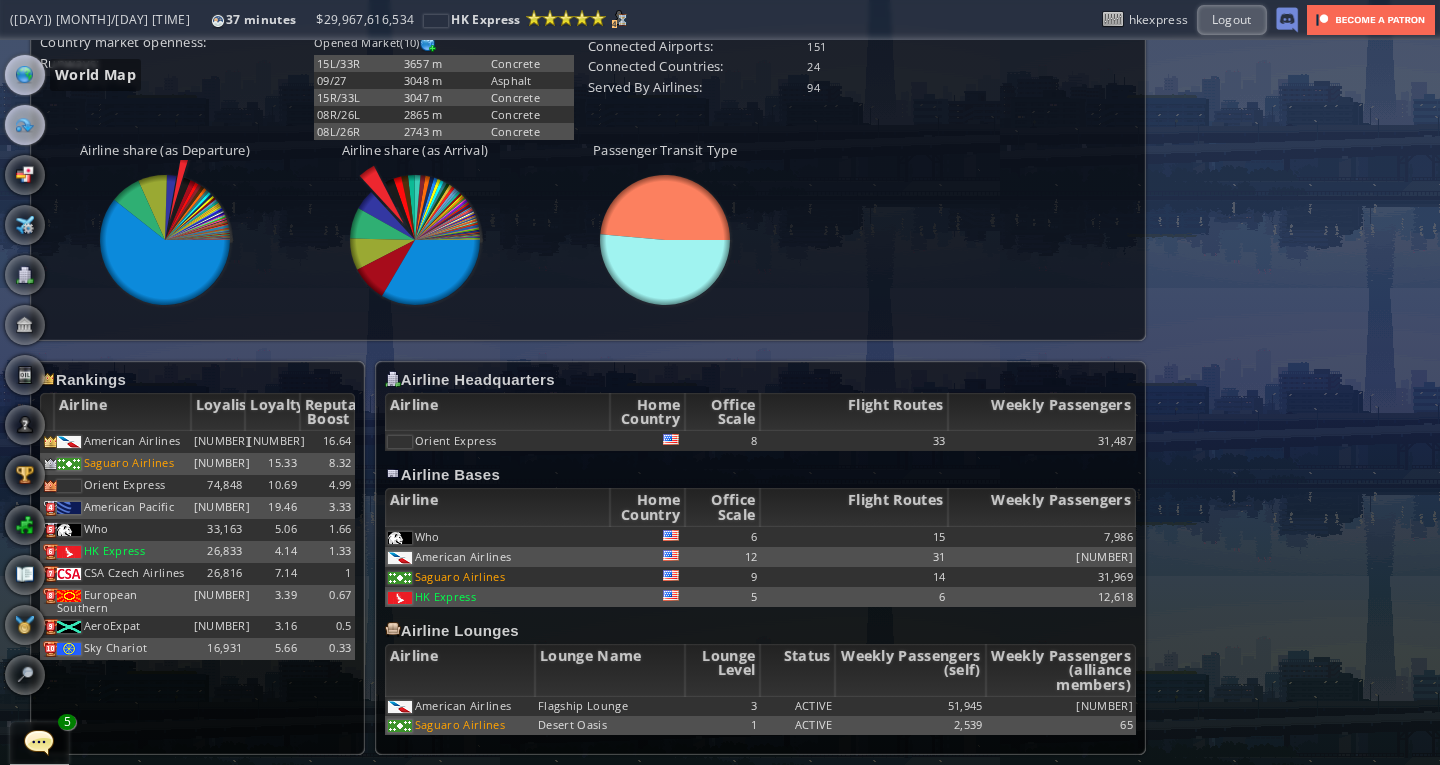 click at bounding box center (25, 75) 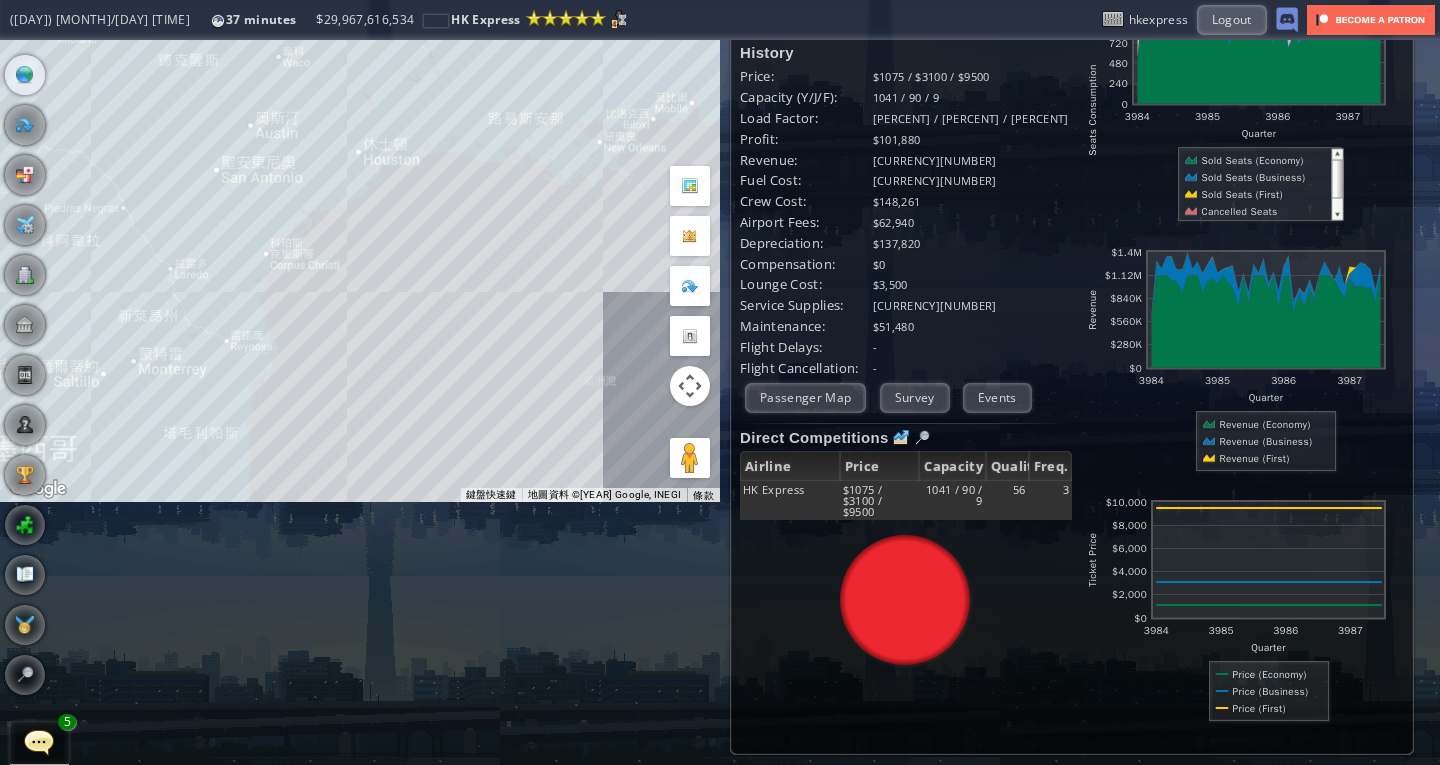 scroll, scrollTop: 0, scrollLeft: 0, axis: both 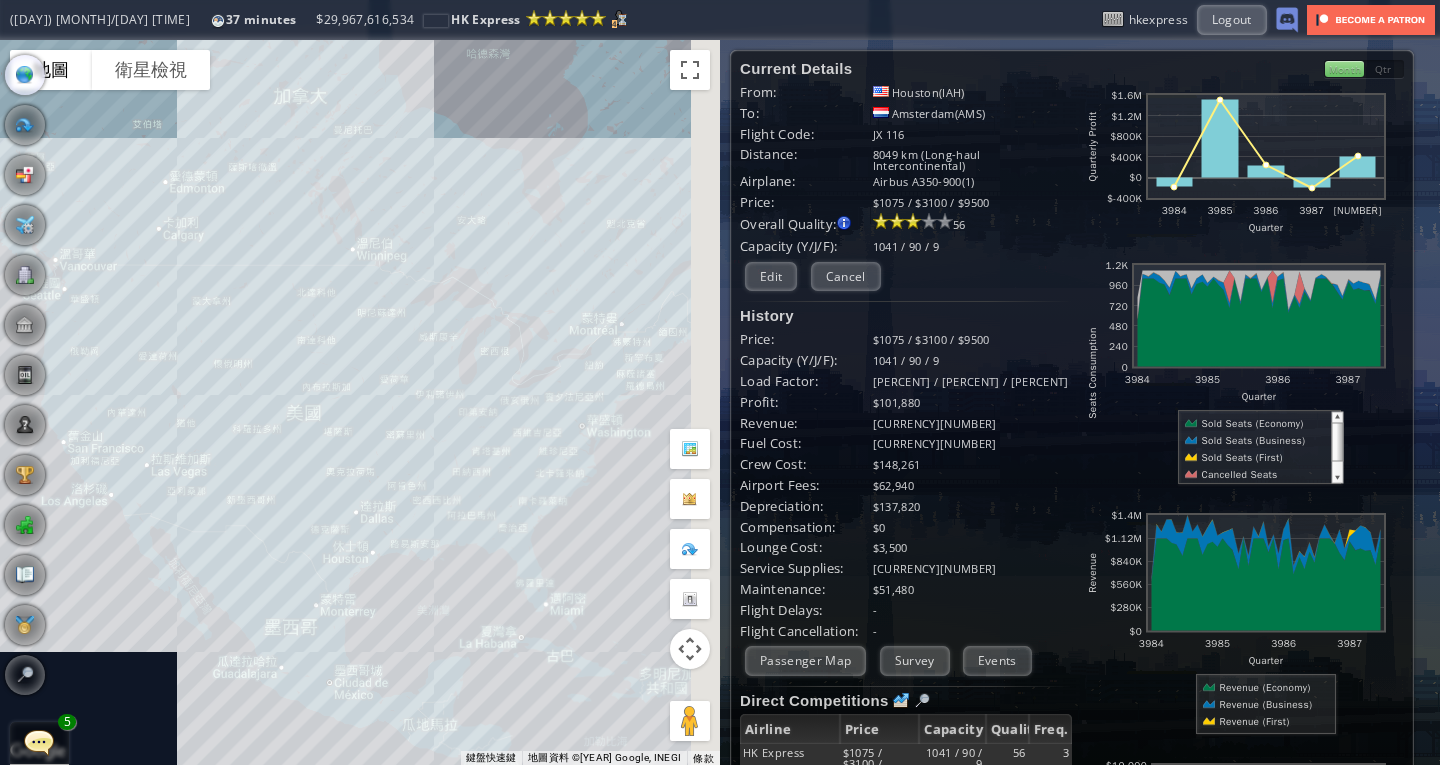 drag, startPoint x: 593, startPoint y: 453, endPoint x: 327, endPoint y: 540, distance: 279.86603 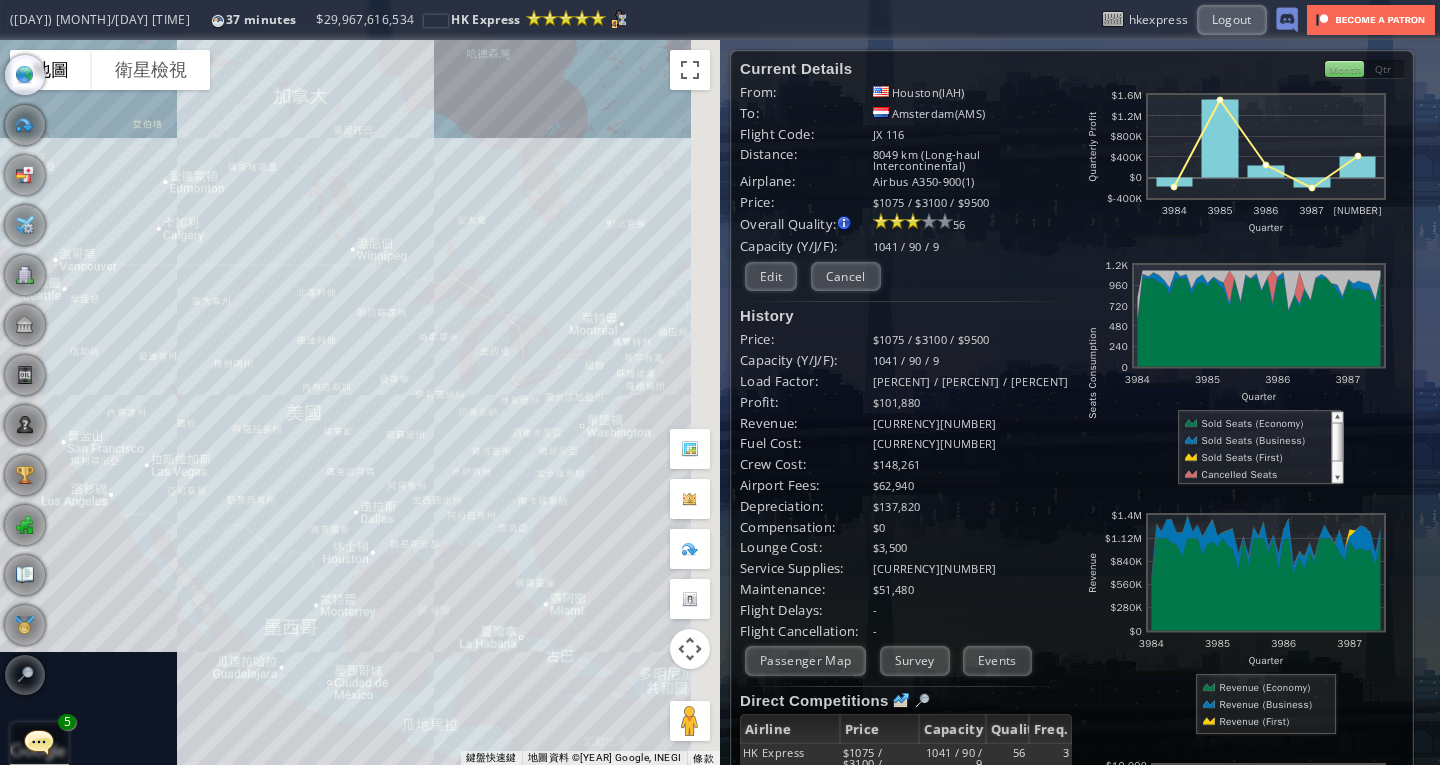 click on "若要瀏覽，請按箭頭鍵。" at bounding box center [360, 402] 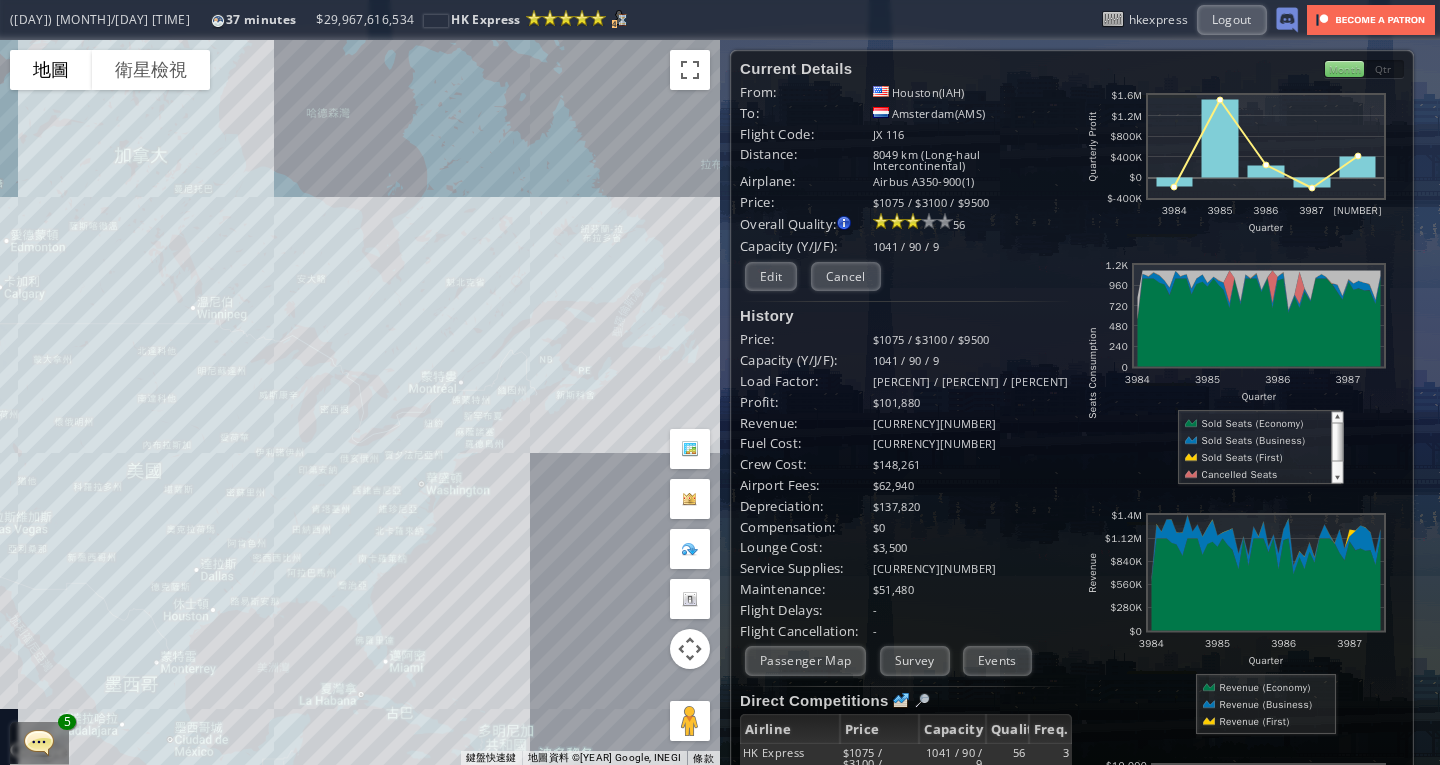 click on "若要瀏覽，請按箭頭鍵。" at bounding box center [360, 402] 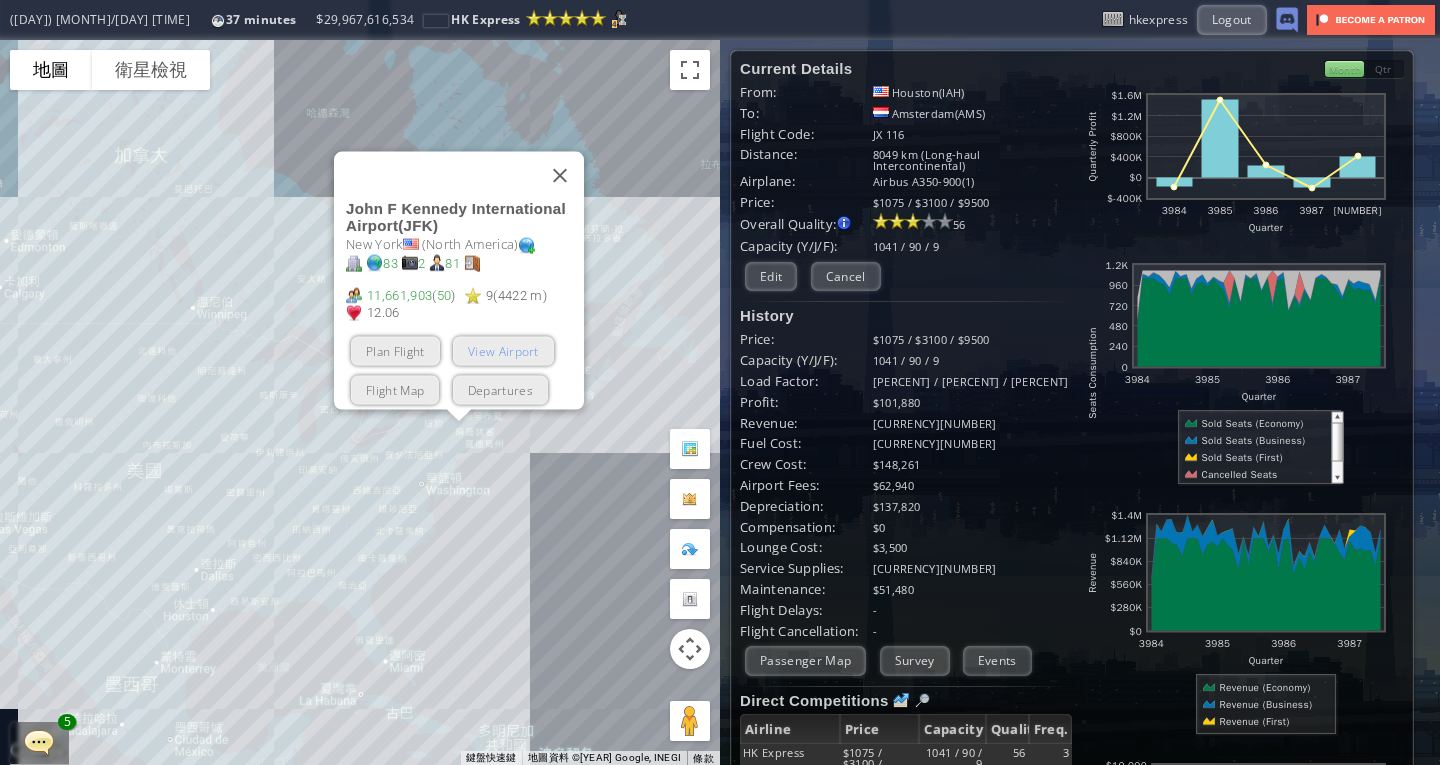 click on "View Airport" at bounding box center (503, 350) 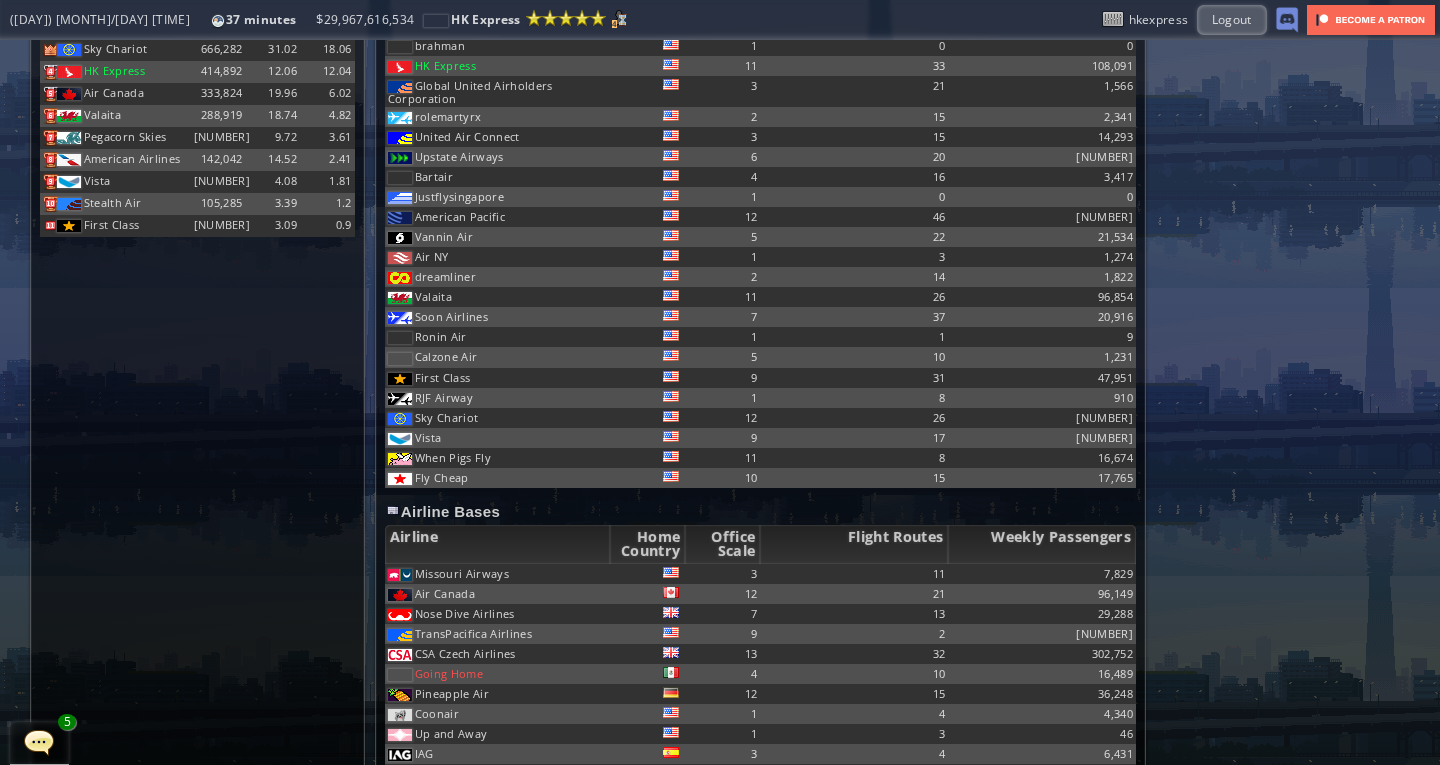 scroll, scrollTop: 1739, scrollLeft: 0, axis: vertical 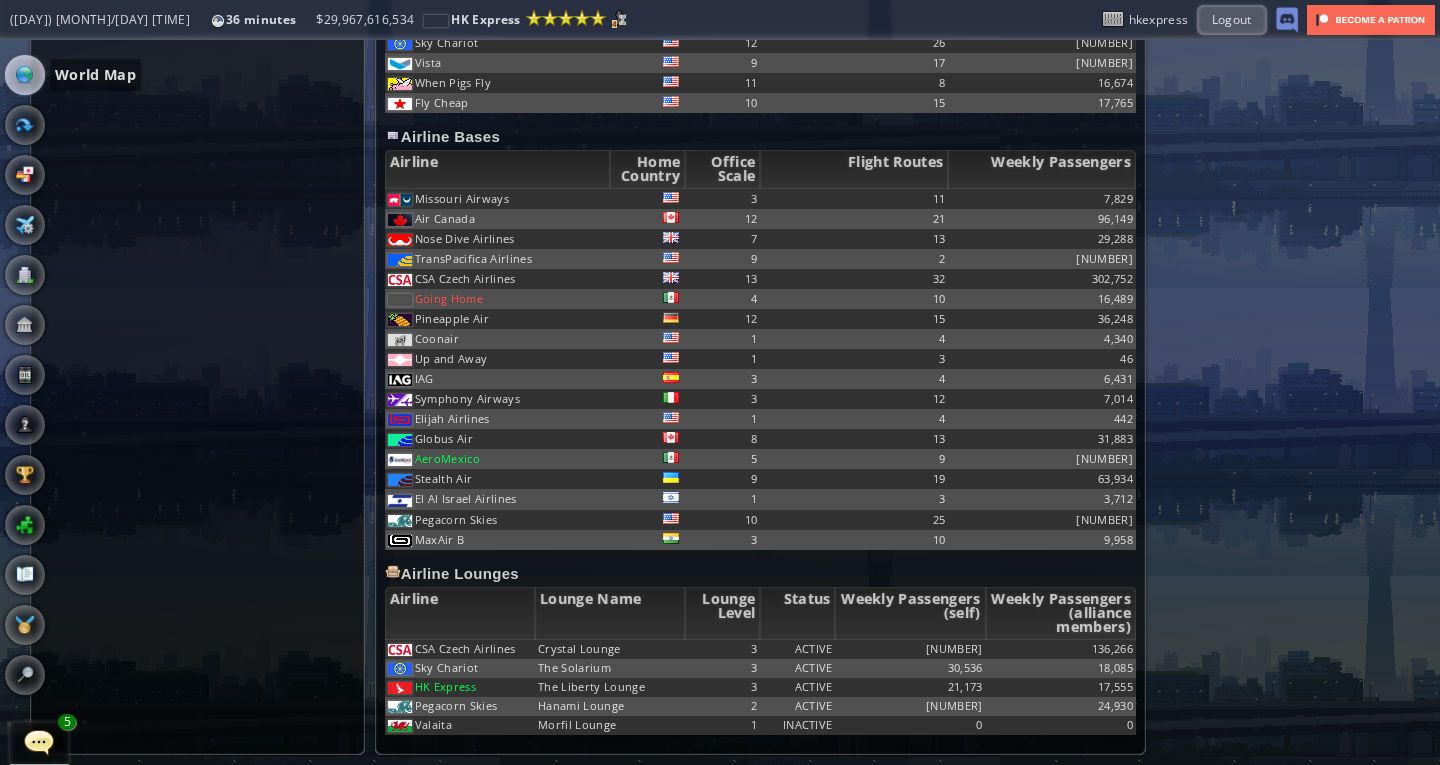 click at bounding box center [25, 75] 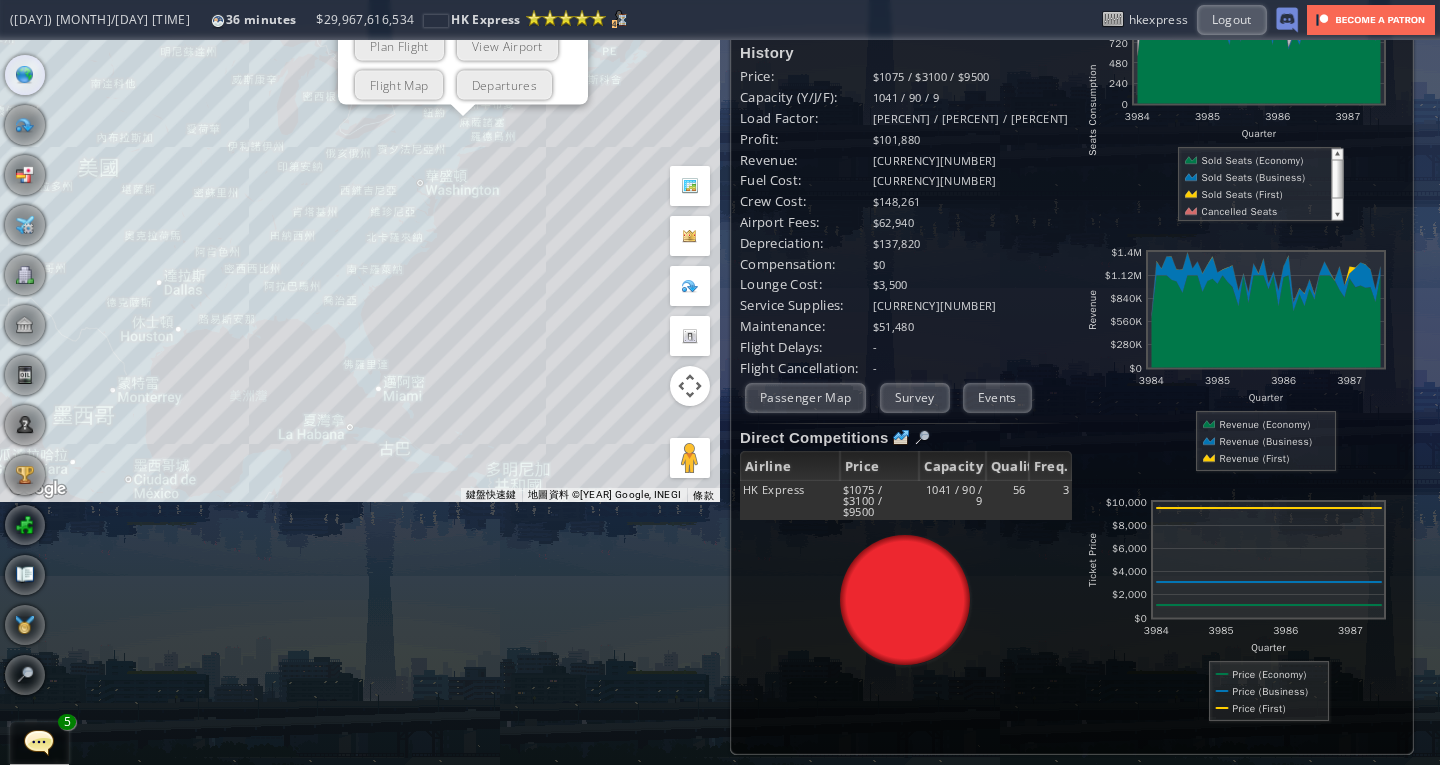 scroll, scrollTop: 0, scrollLeft: 0, axis: both 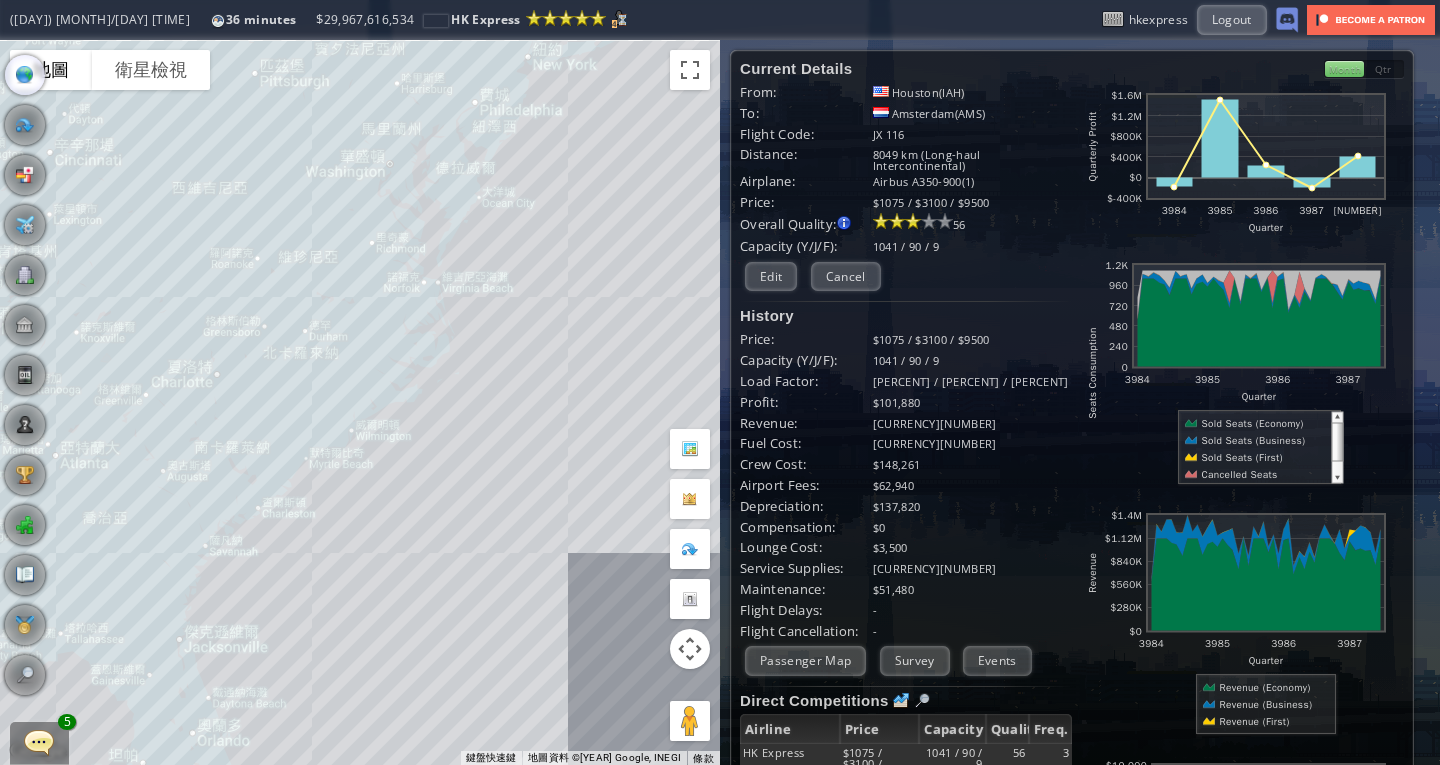 drag, startPoint x: 416, startPoint y: 103, endPoint x: 399, endPoint y: 335, distance: 232.62201 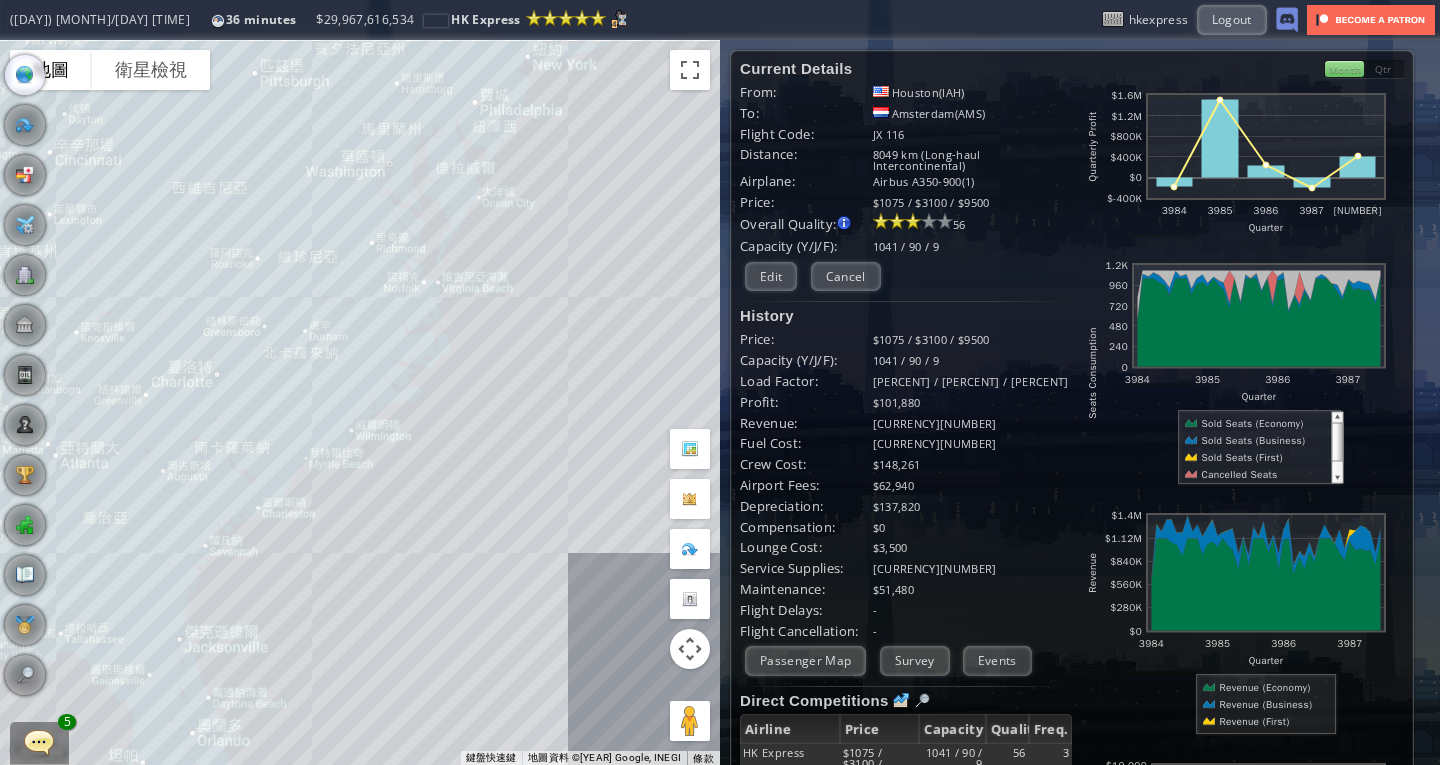click on "若要瀏覽，請按箭頭鍵。
[AIRPORT_NAME]  ( [CODE] )
[CITY]  ( [CONTINENT] )
[NUMBER] [NUMBER] [NUMBER]
[NUMBER]  ( [NUMBER] )
[NUMBER]  ( [NUMBER] [UNIT] )
[NUMBER]
Plan Flight
View Airport
Flight Map
Departures" at bounding box center (360, 402) 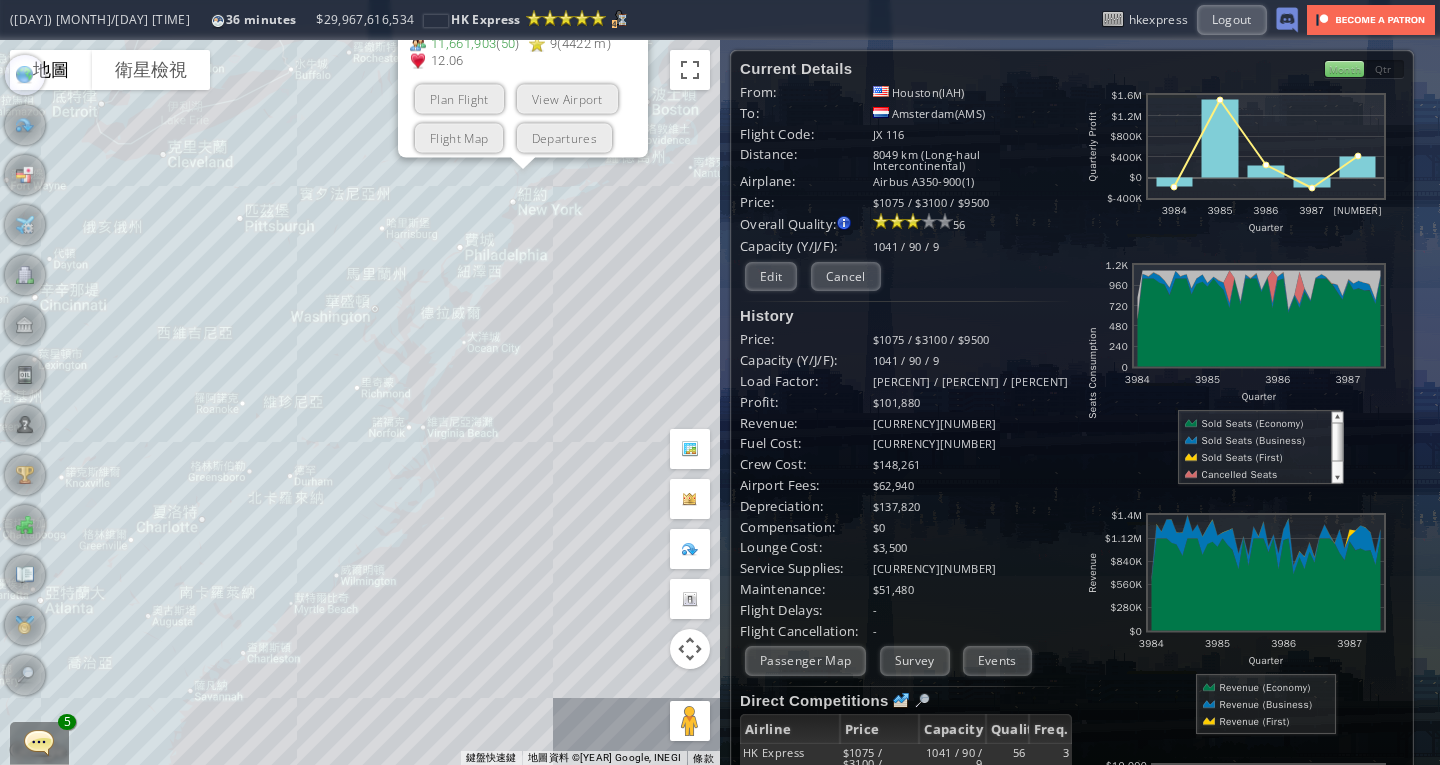 click on "若要瀏覽，請按箭頭鍵。
[AIRPORT_NAME]  ( [CODE] )
[CITY]  ( [CONTINENT] )
[NUMBER] [NUMBER] [NUMBER]
[NUMBER]  ( [NUMBER] )
[NUMBER]  ( [NUMBER] [UNIT] )
[NUMBER]
Plan Flight
View Airport
Flight Map
Departures" at bounding box center (360, 402) 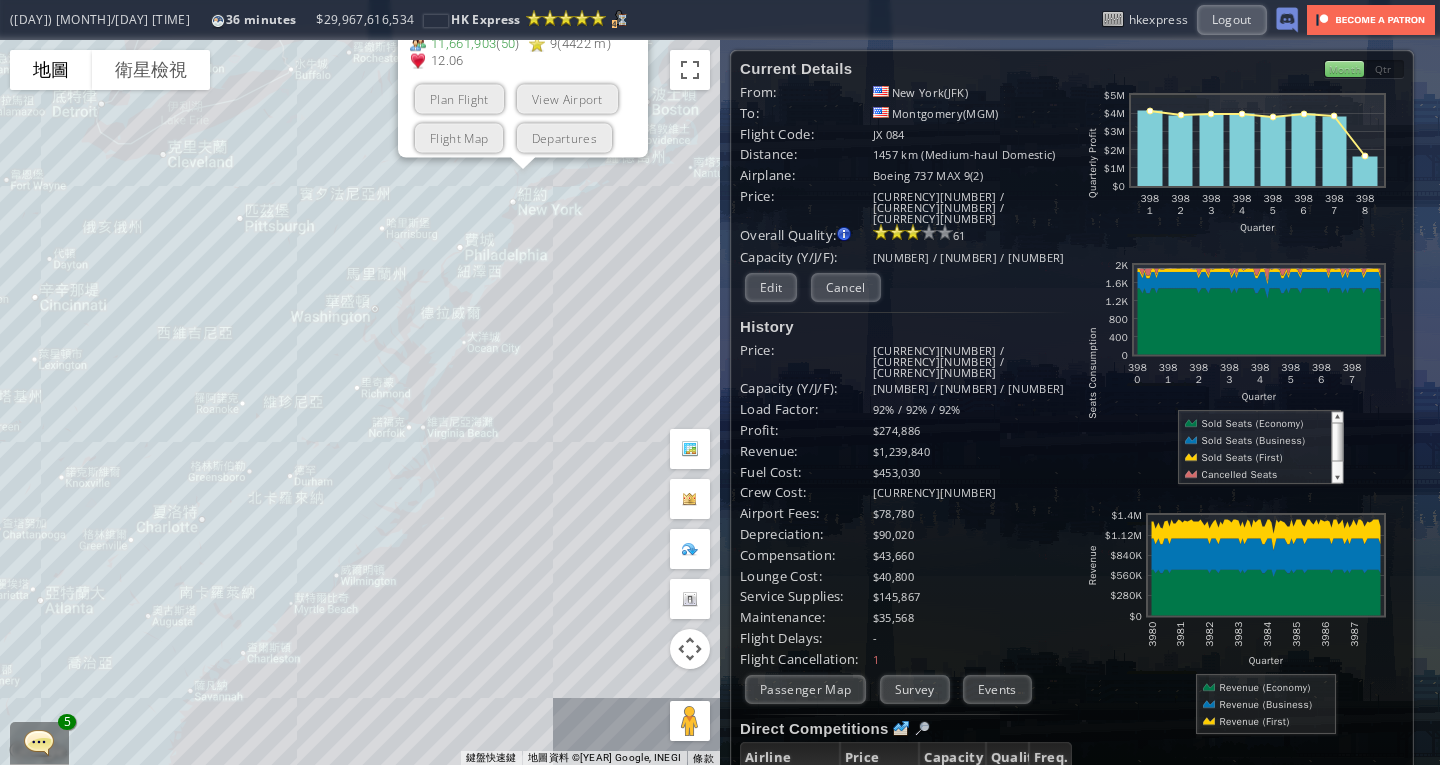click on "若要瀏覽，請按箭頭鍵。
[AIRPORT_NAME]  ( [CODE] )
[CITY]  ( [CONTINENT] )
[NUMBER] [NUMBER] [NUMBER]
[NUMBER]  ( [NUMBER] )
[NUMBER]  ( [NUMBER] [UNIT] )
[NUMBER]
Plan Flight
View Airport
Flight Map
Departures" at bounding box center [360, 402] 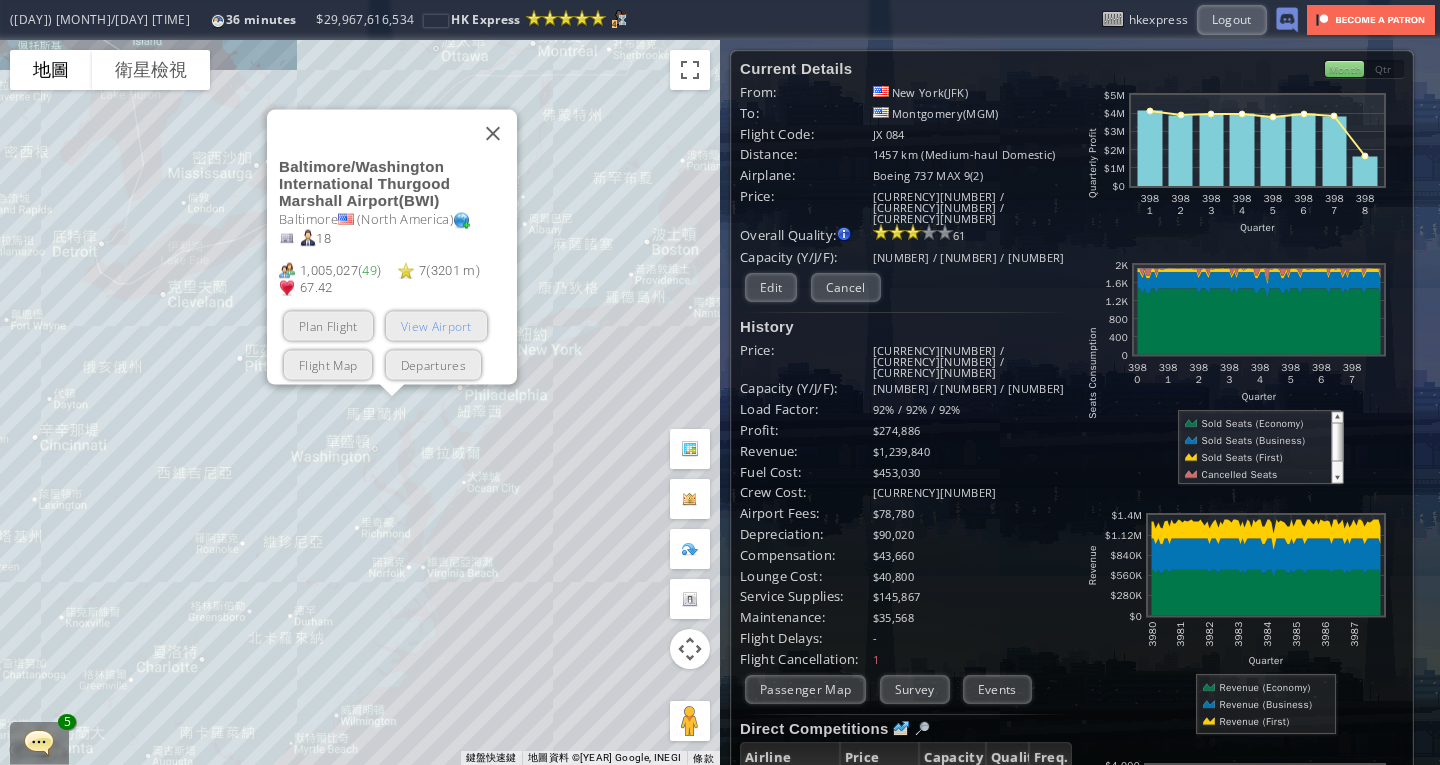 click on "View Airport" at bounding box center [436, 325] 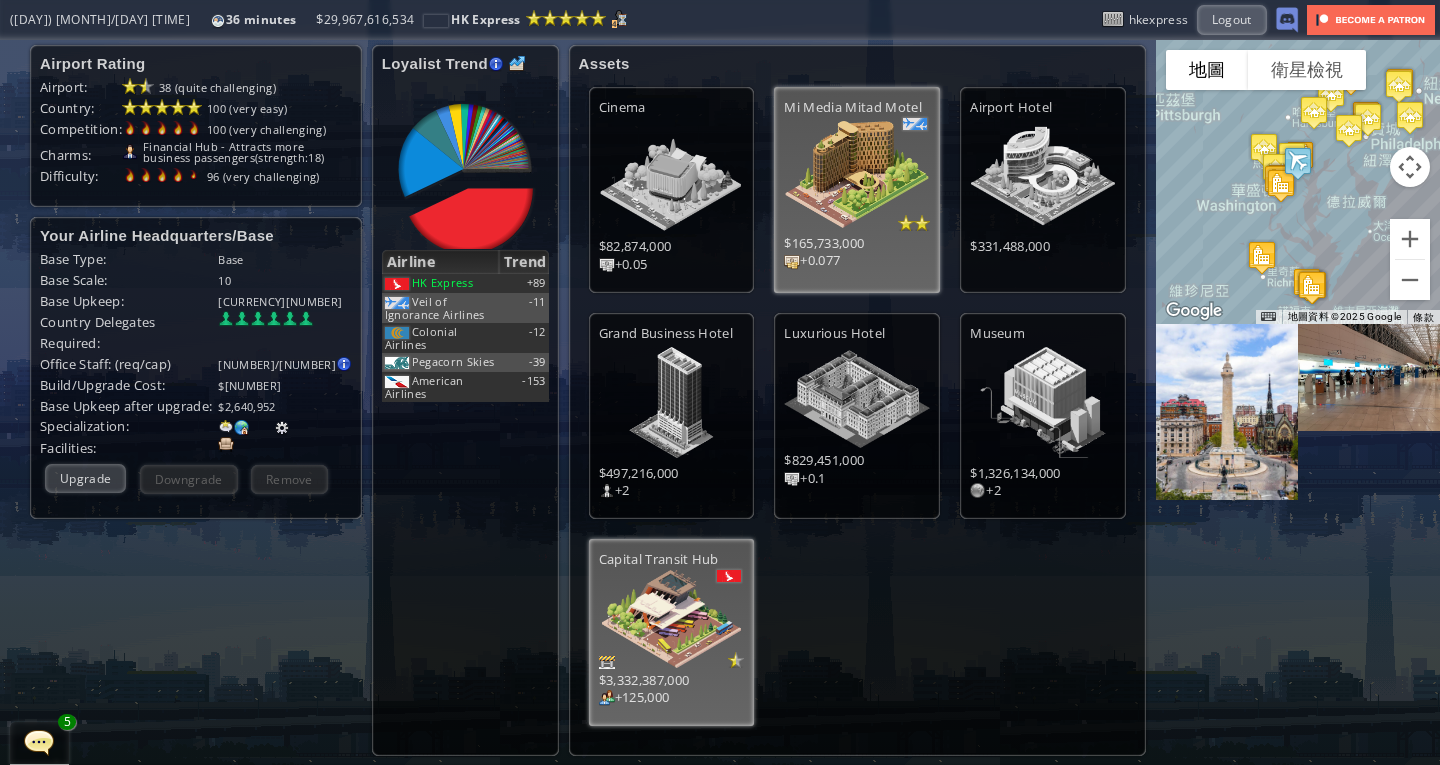 click at bounding box center [857, 174] 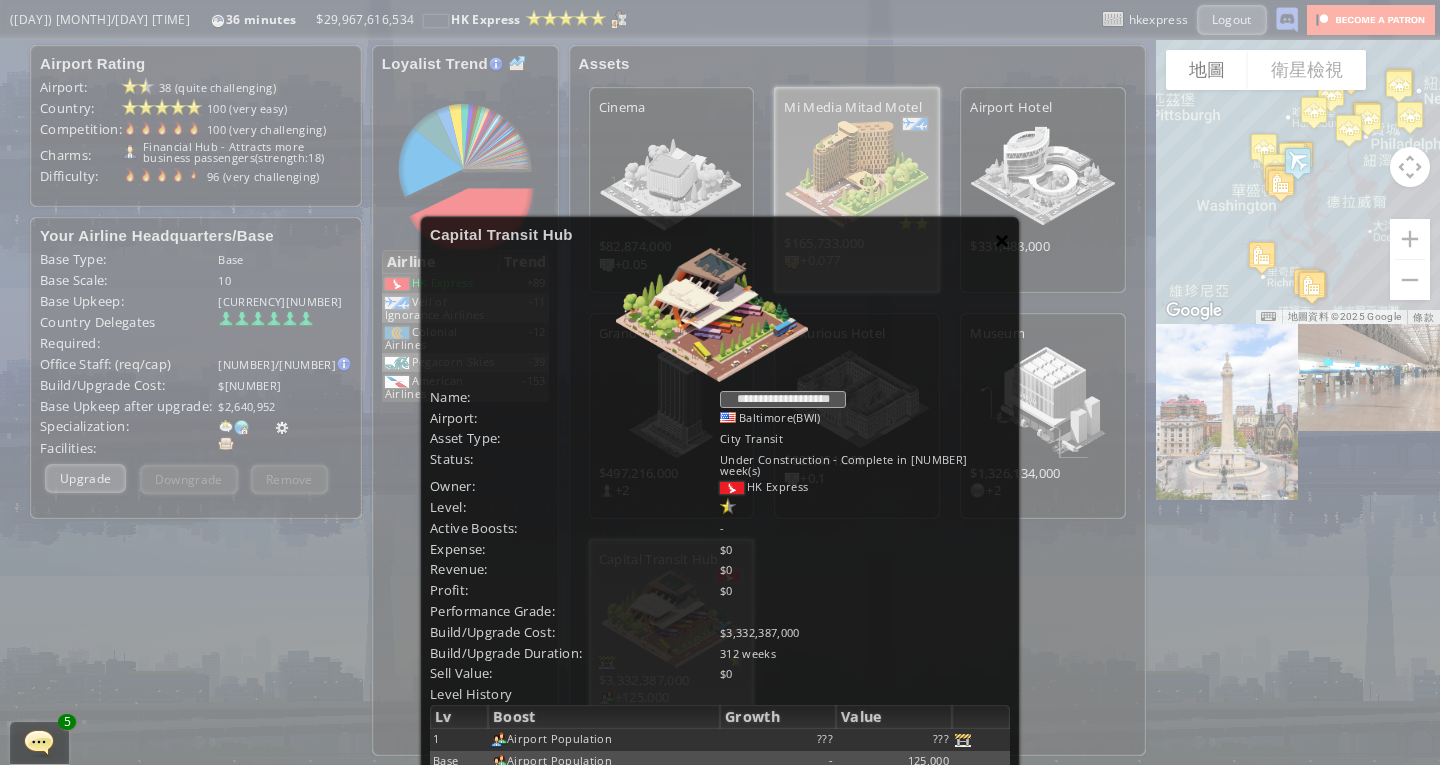click on "×" at bounding box center [1002, 240] 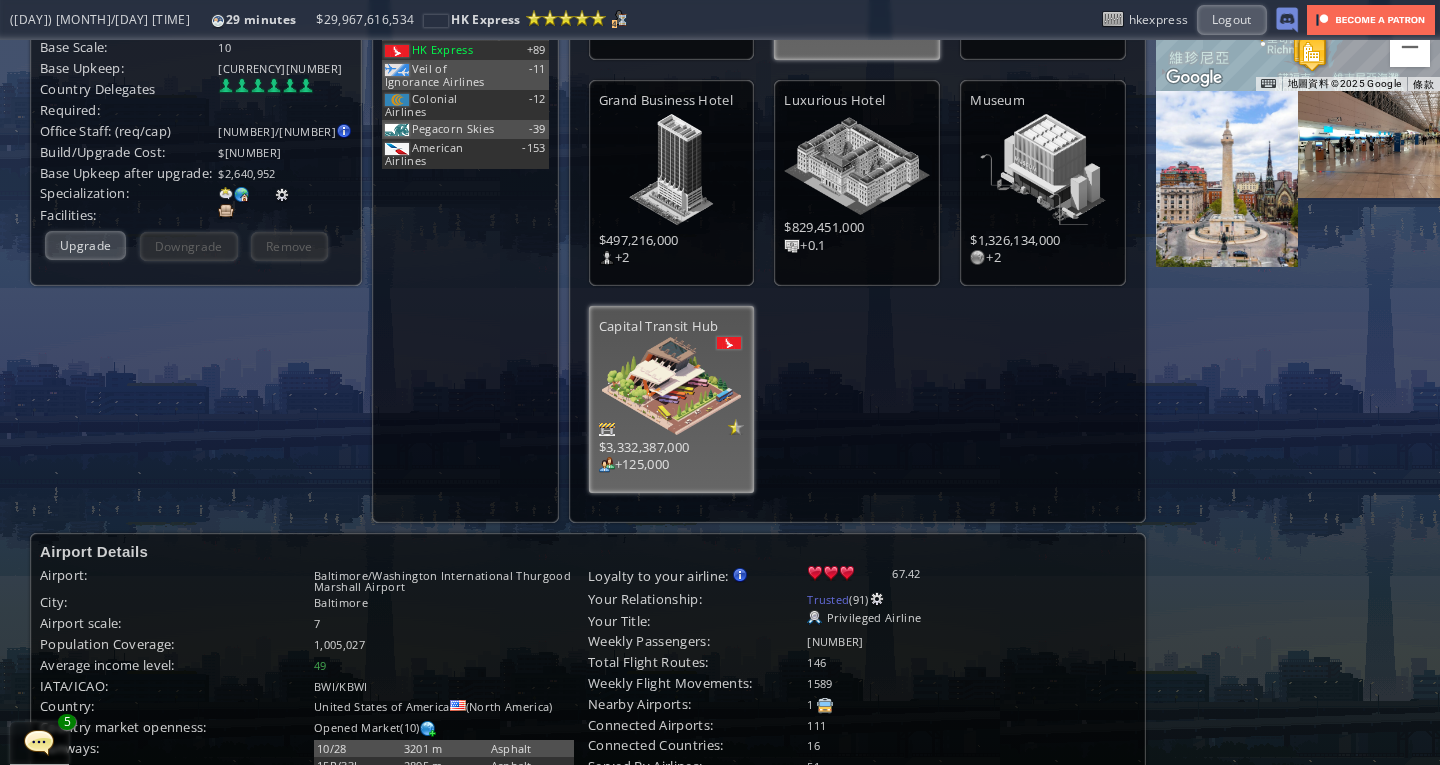 scroll, scrollTop: 0, scrollLeft: 0, axis: both 